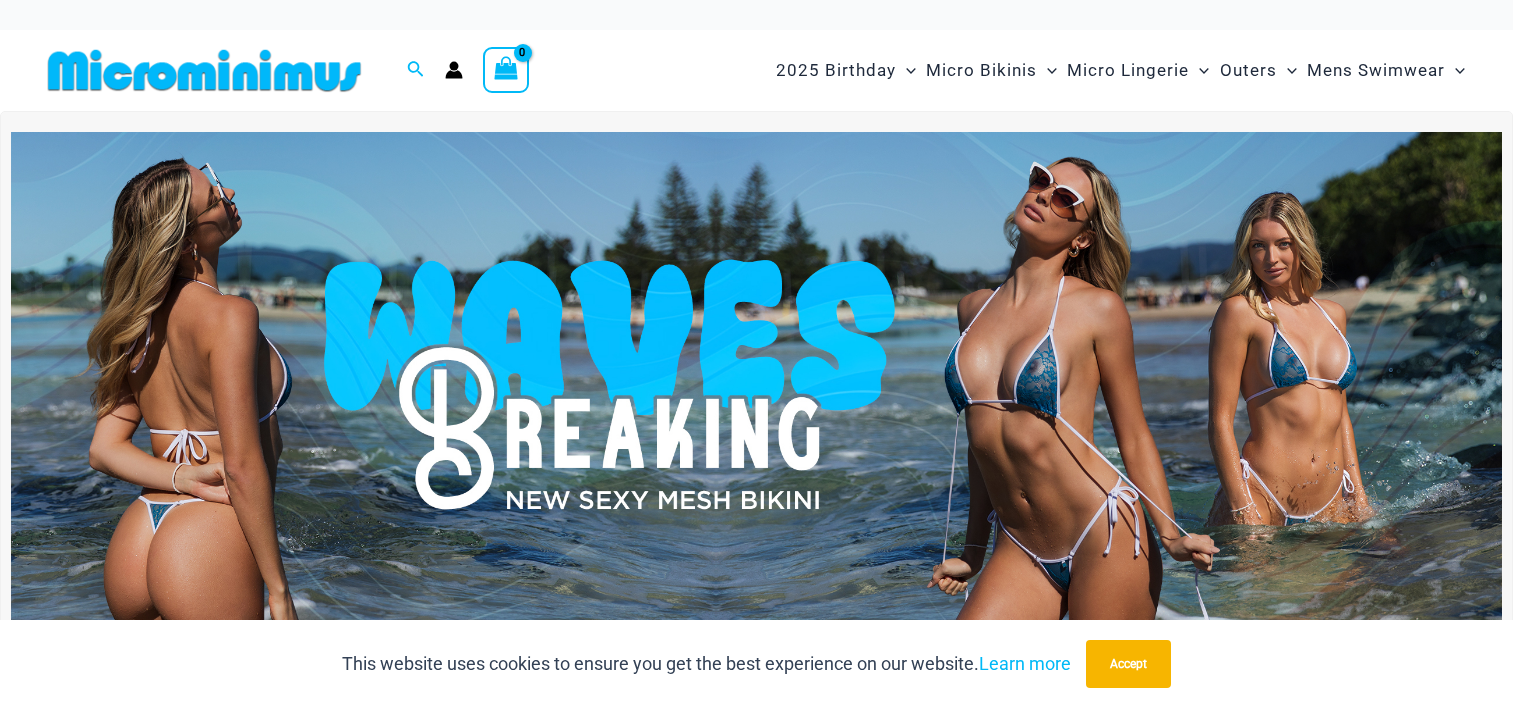 scroll, scrollTop: 0, scrollLeft: 0, axis: both 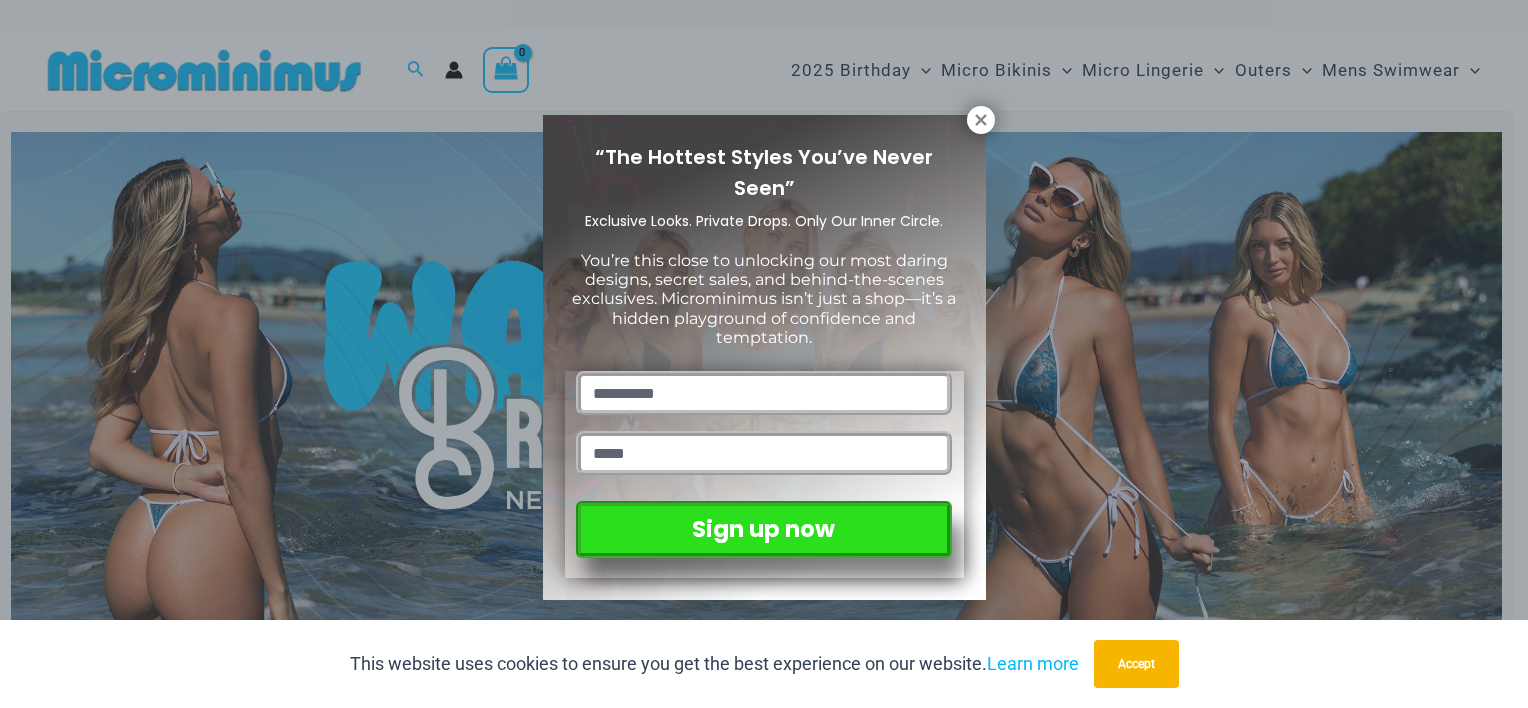 click at bounding box center (981, 120) 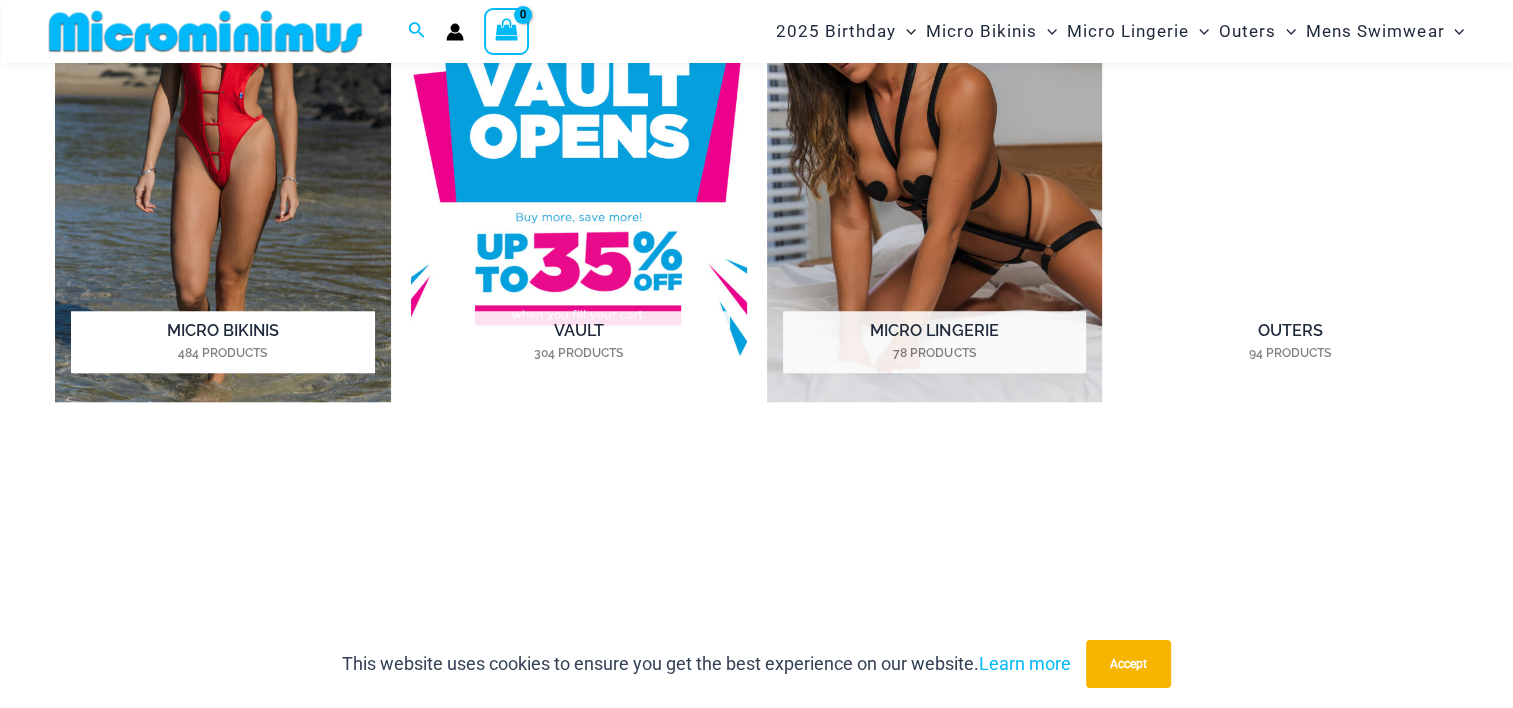 scroll, scrollTop: 1482, scrollLeft: 0, axis: vertical 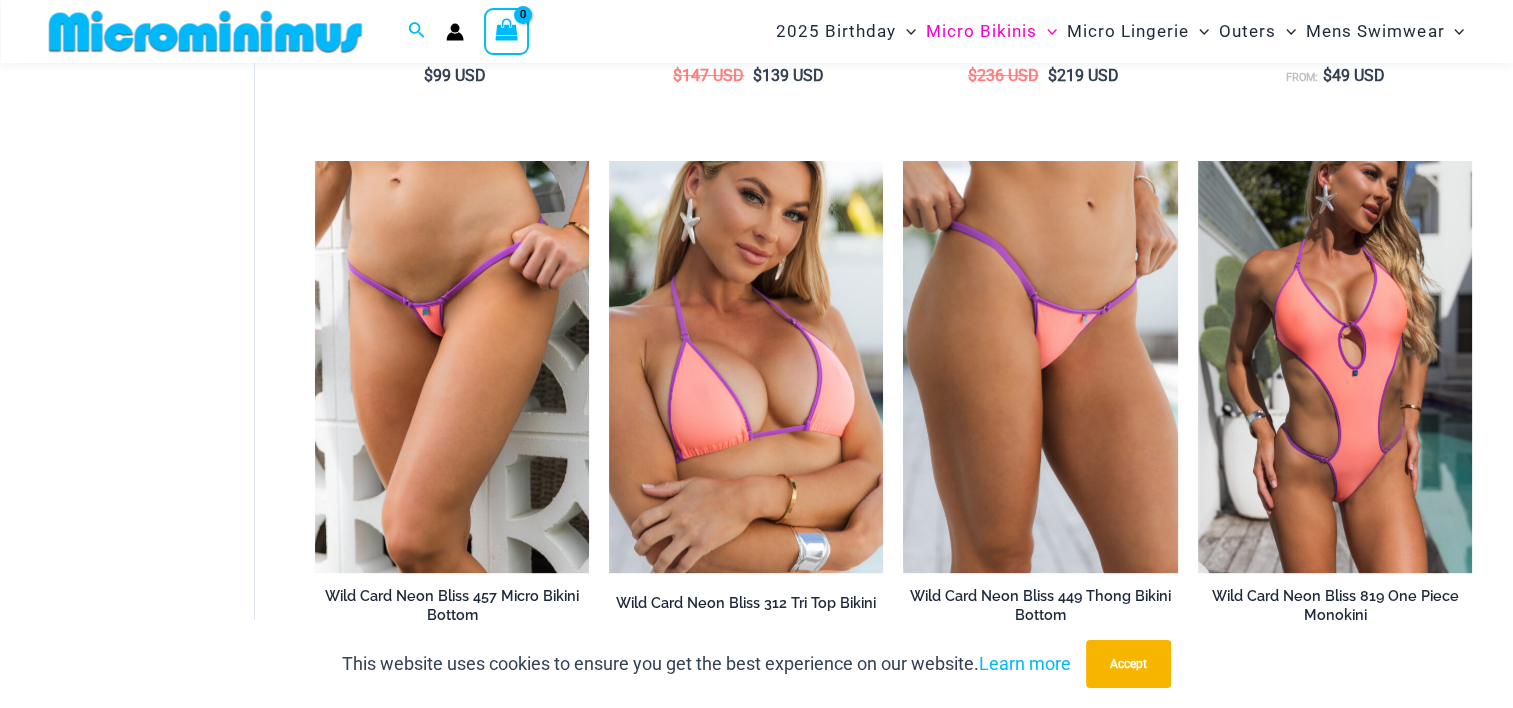 drag, startPoint x: 396, startPoint y: 399, endPoint x: 153, endPoint y: 297, distance: 263.53937 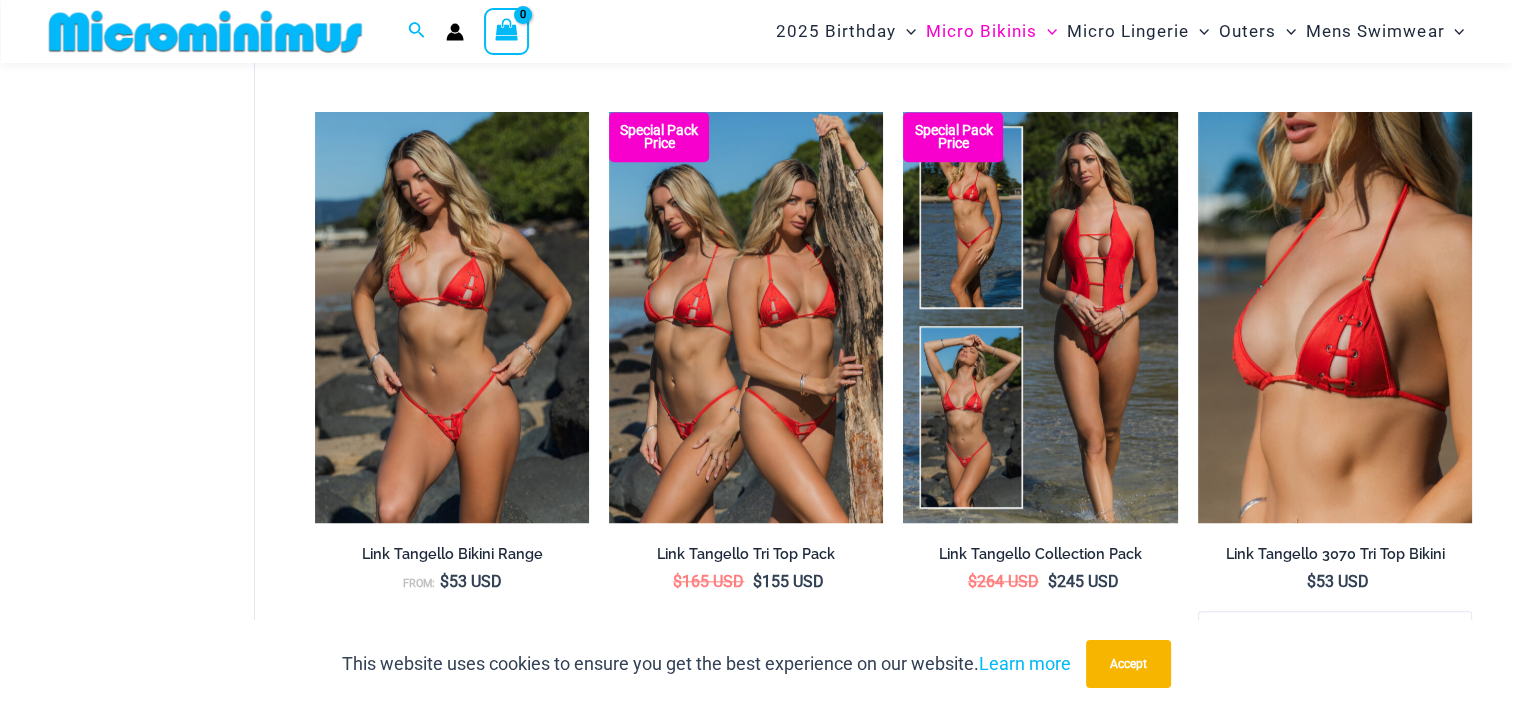 scroll, scrollTop: 1781, scrollLeft: 0, axis: vertical 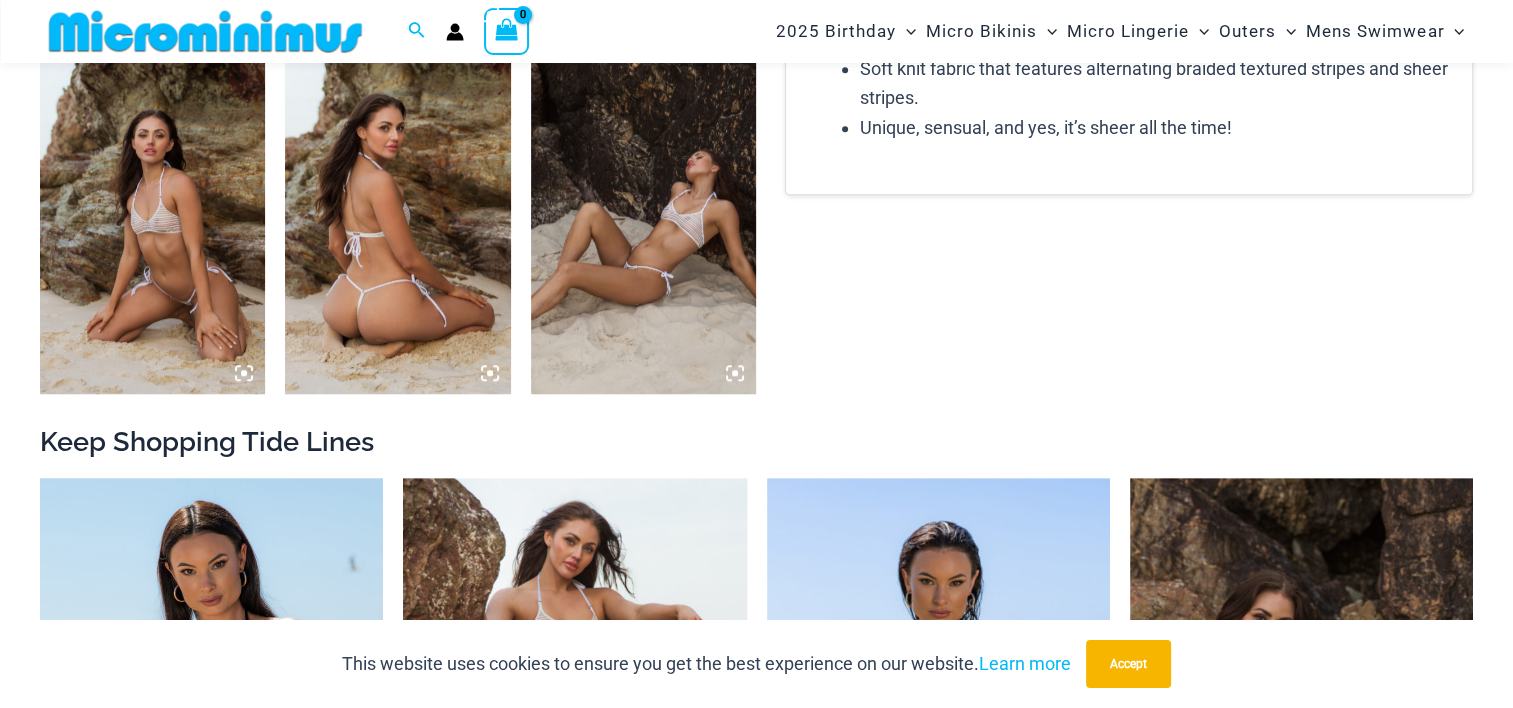 click at bounding box center (152, 224) 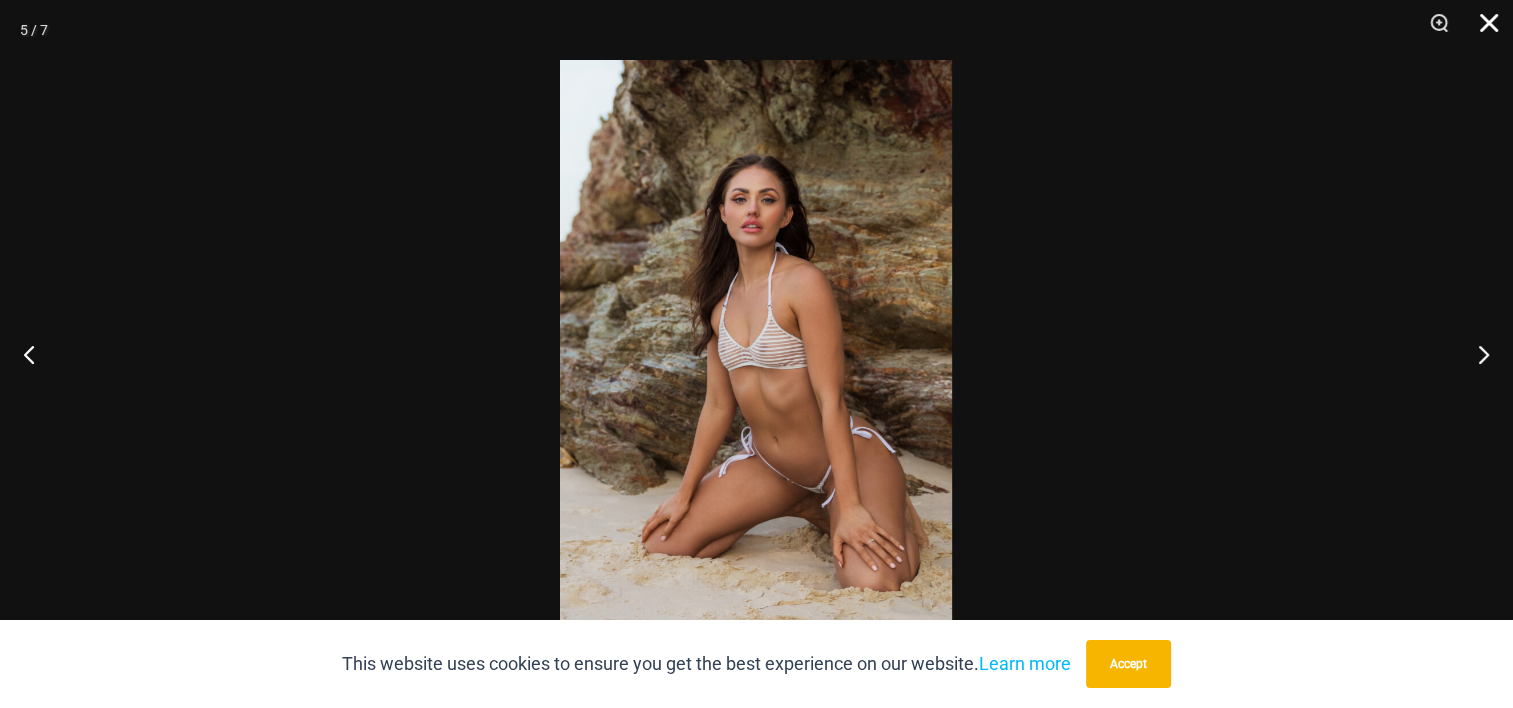 click at bounding box center (1482, 30) 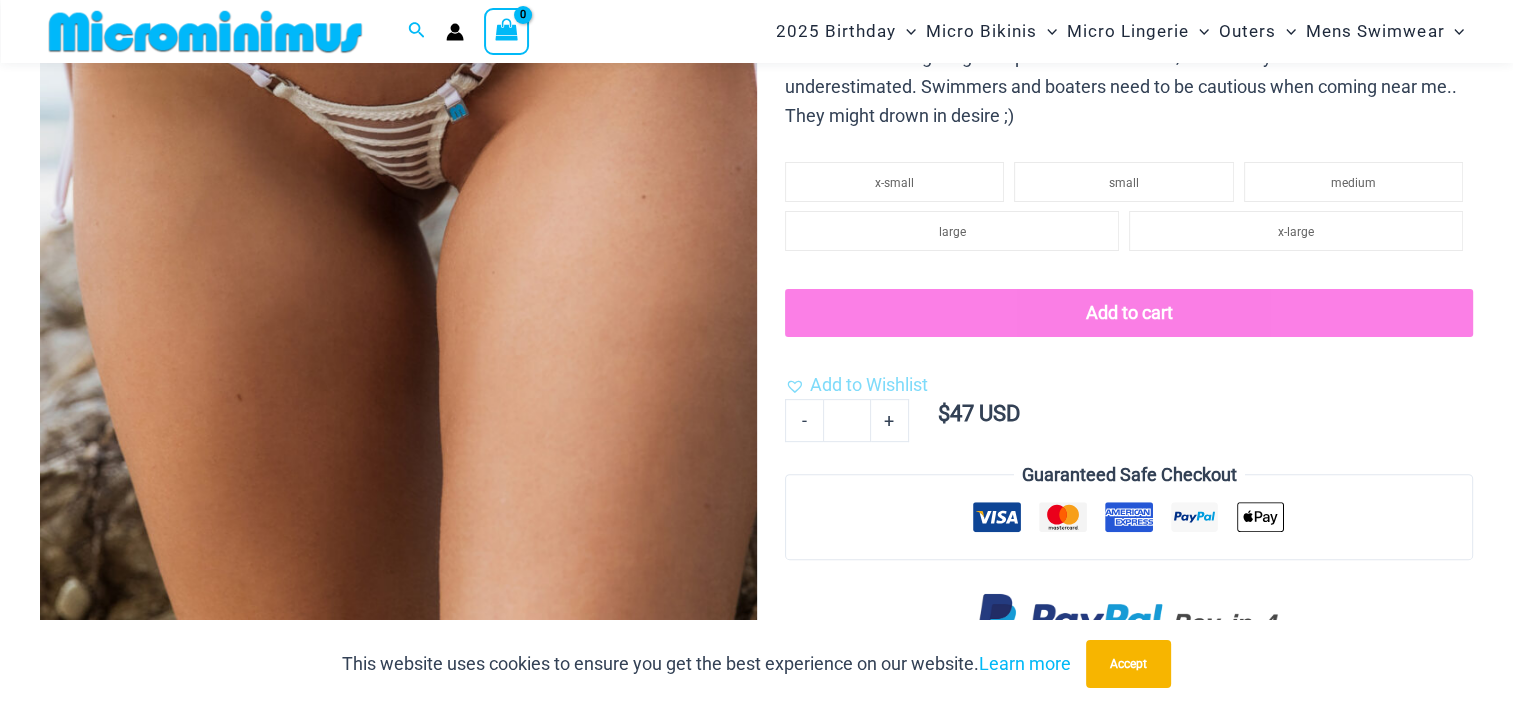 scroll, scrollTop: 380, scrollLeft: 0, axis: vertical 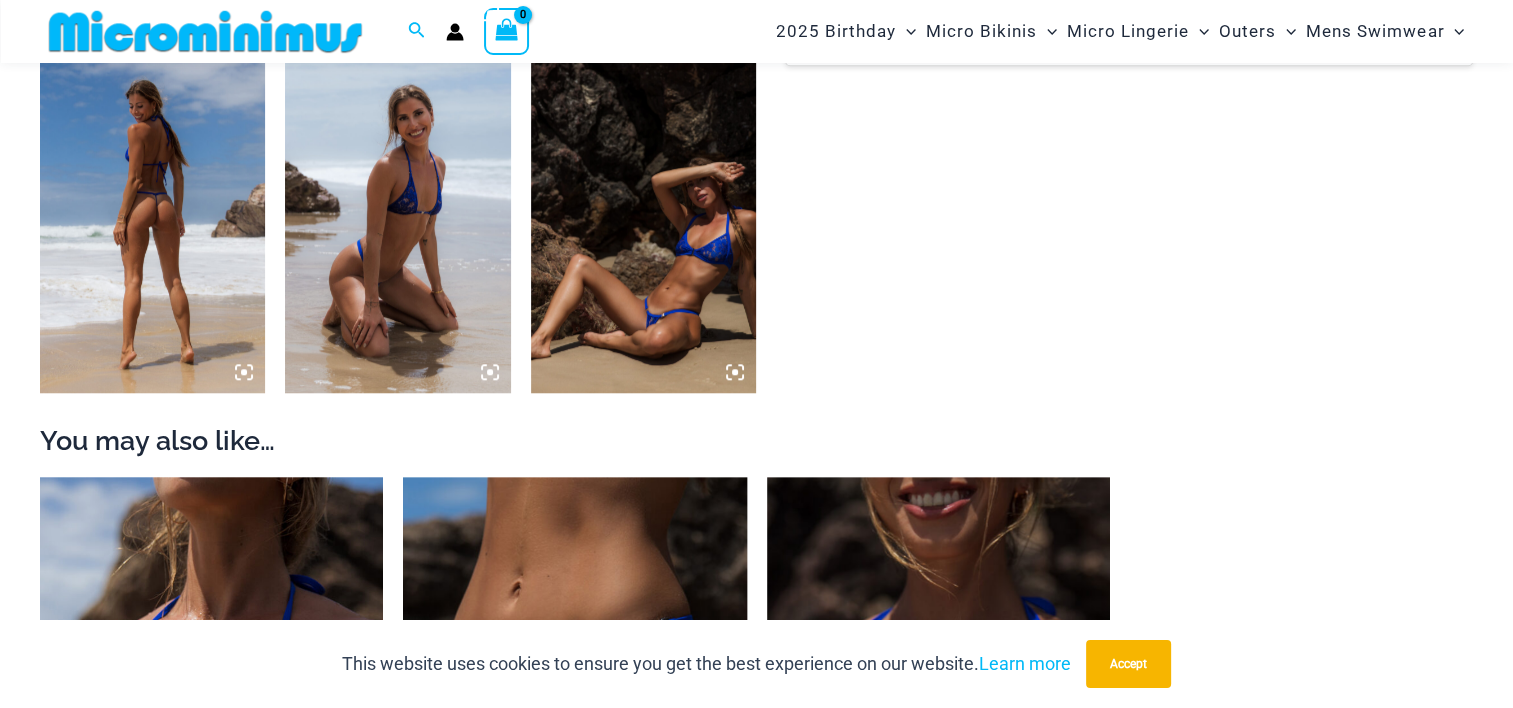 click at bounding box center (152, 223) 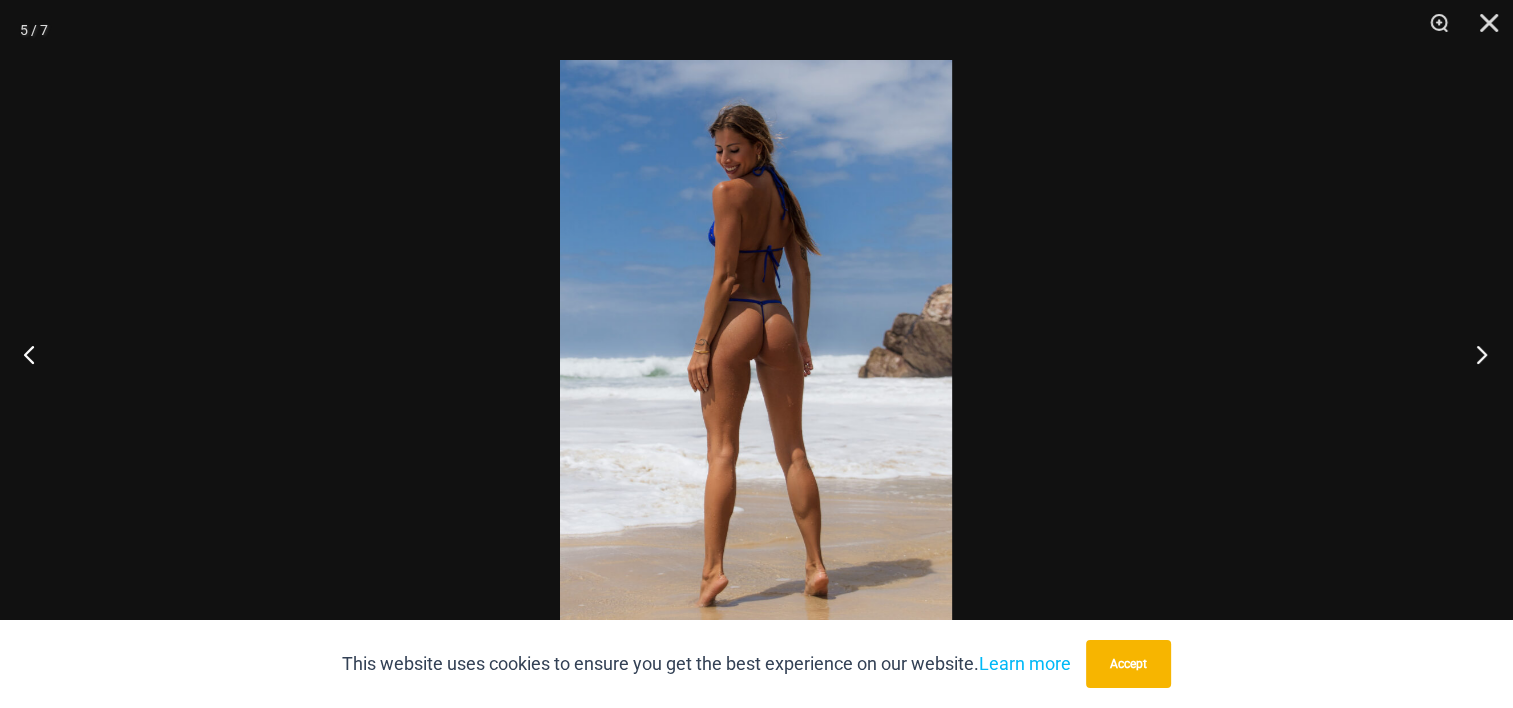click at bounding box center (1475, 354) 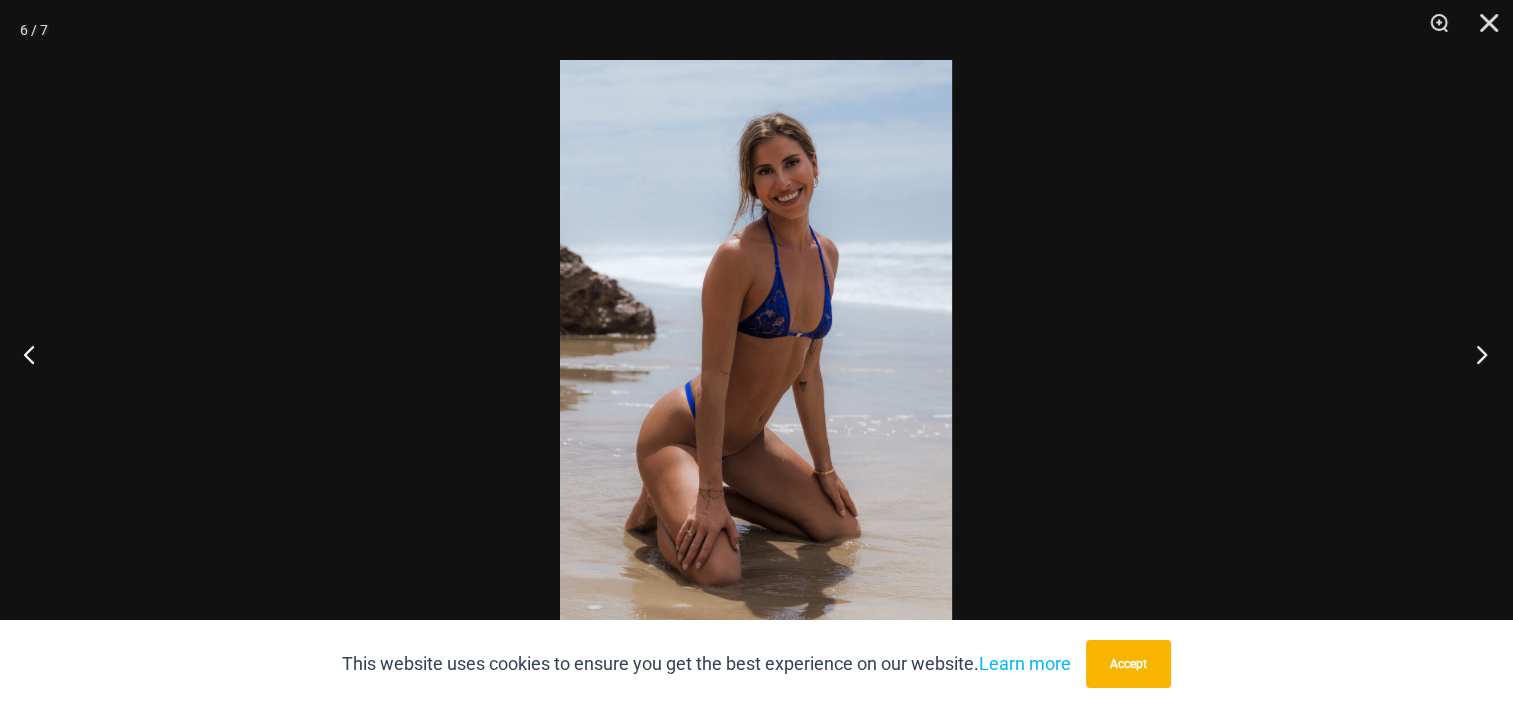 click at bounding box center [1475, 354] 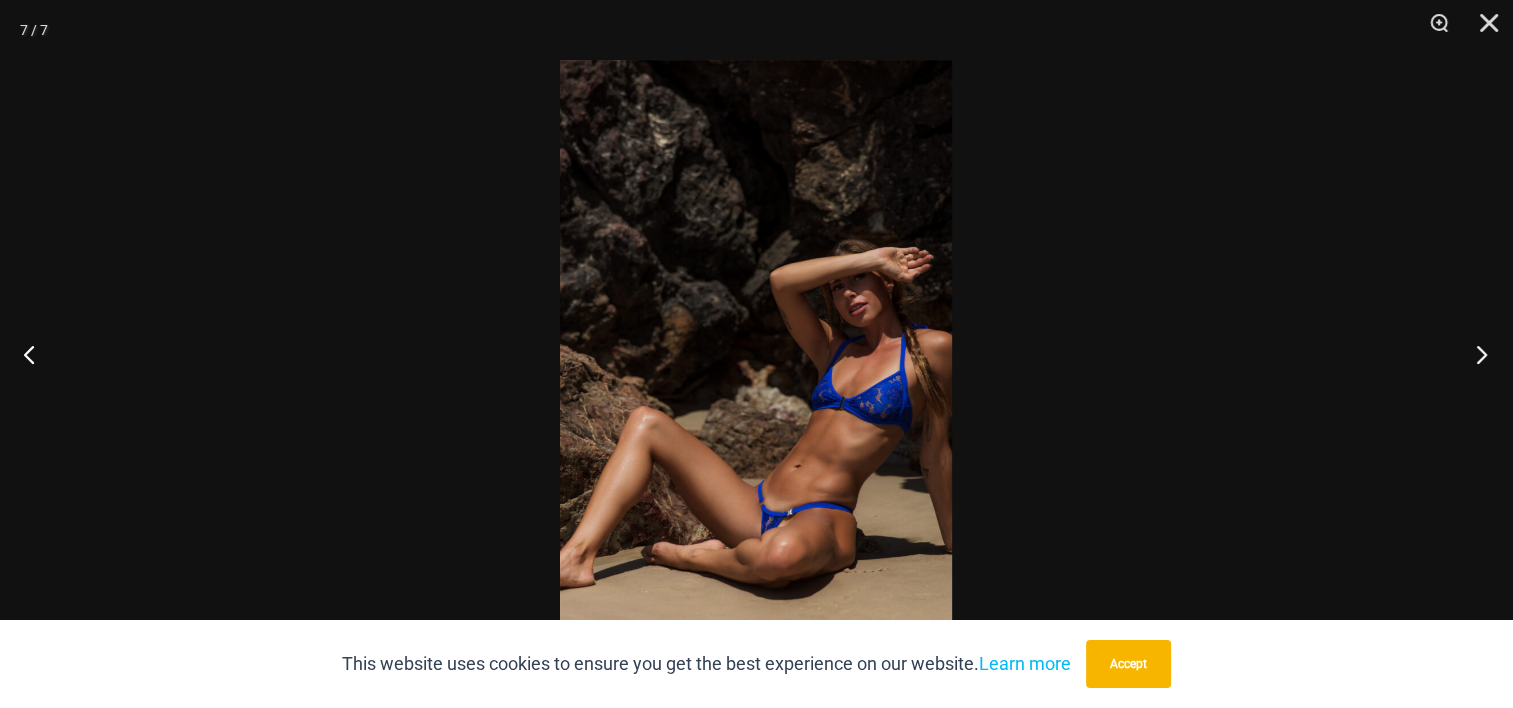 click at bounding box center (1475, 354) 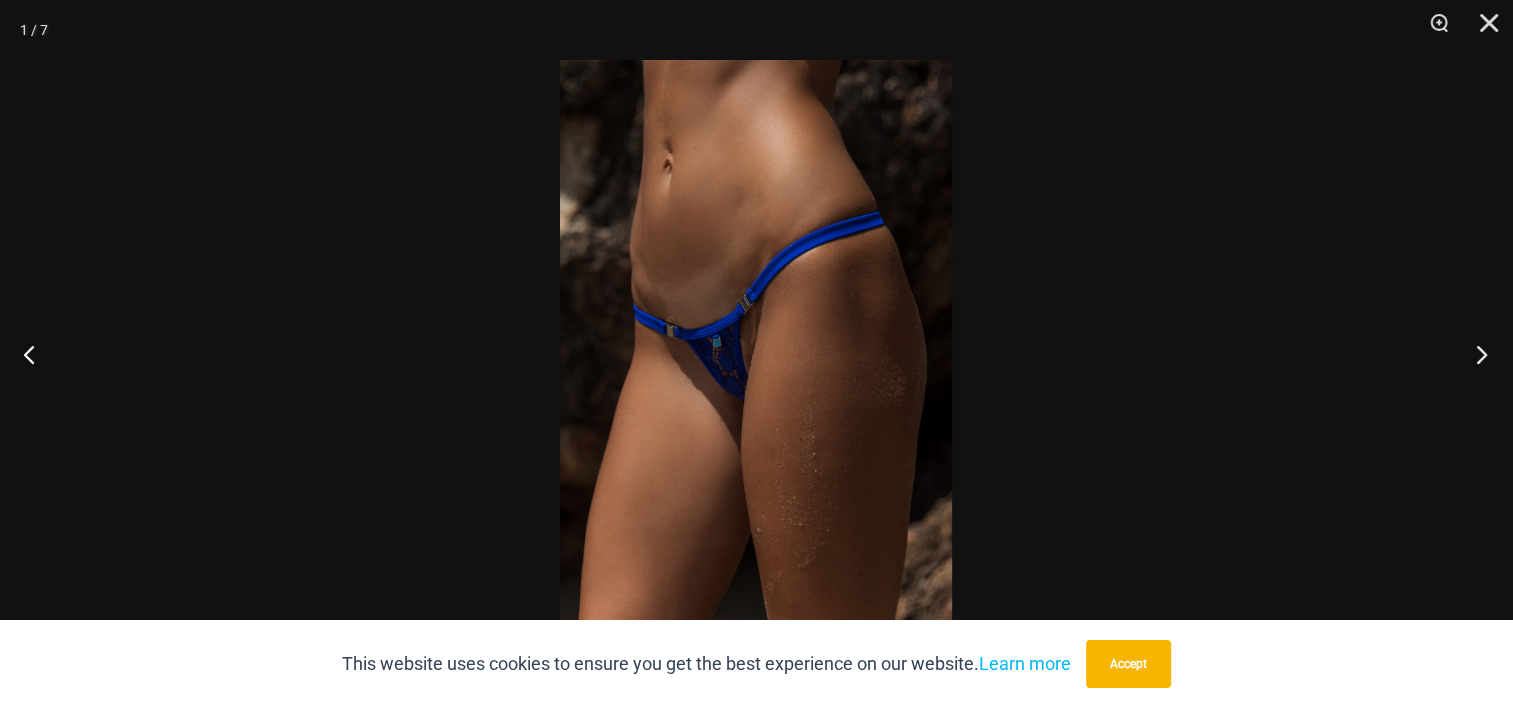 click at bounding box center [1475, 354] 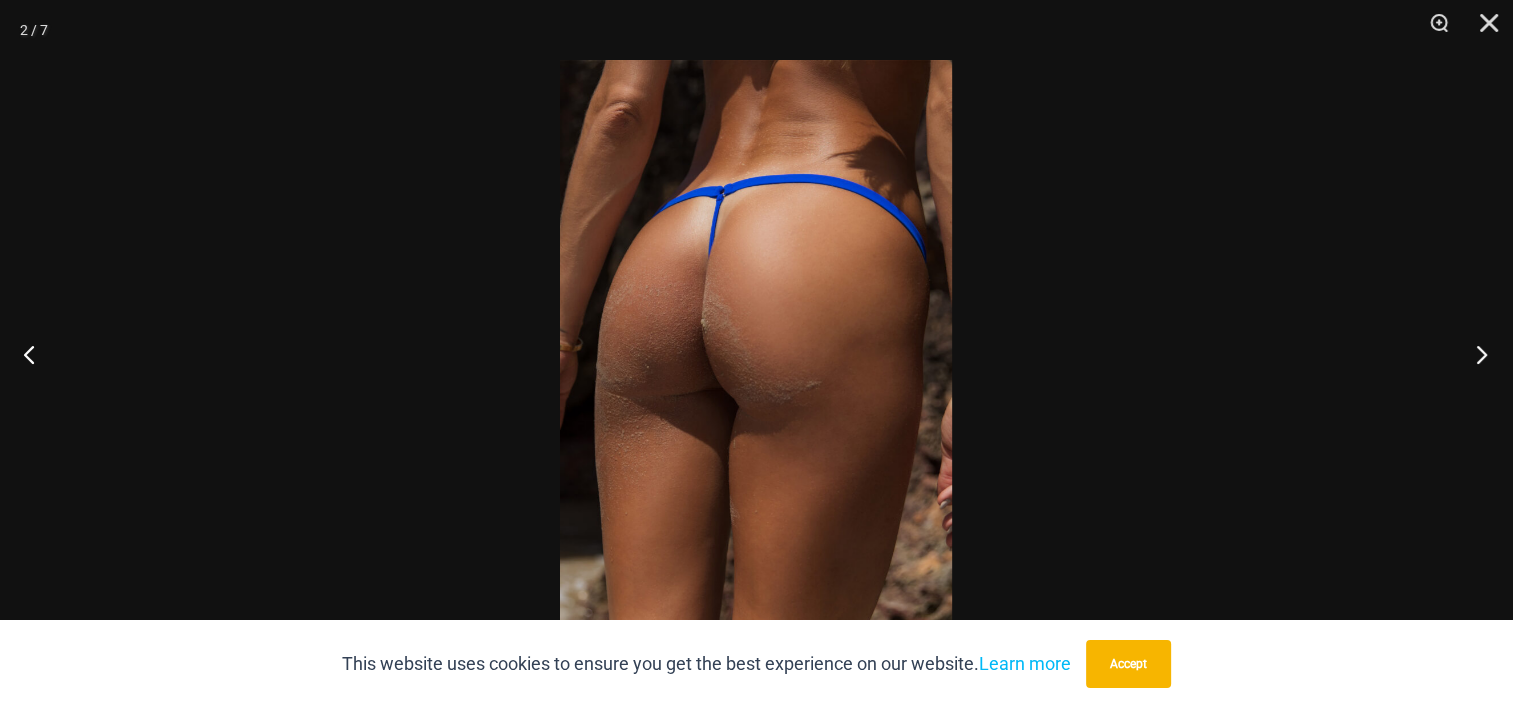 click at bounding box center (1475, 354) 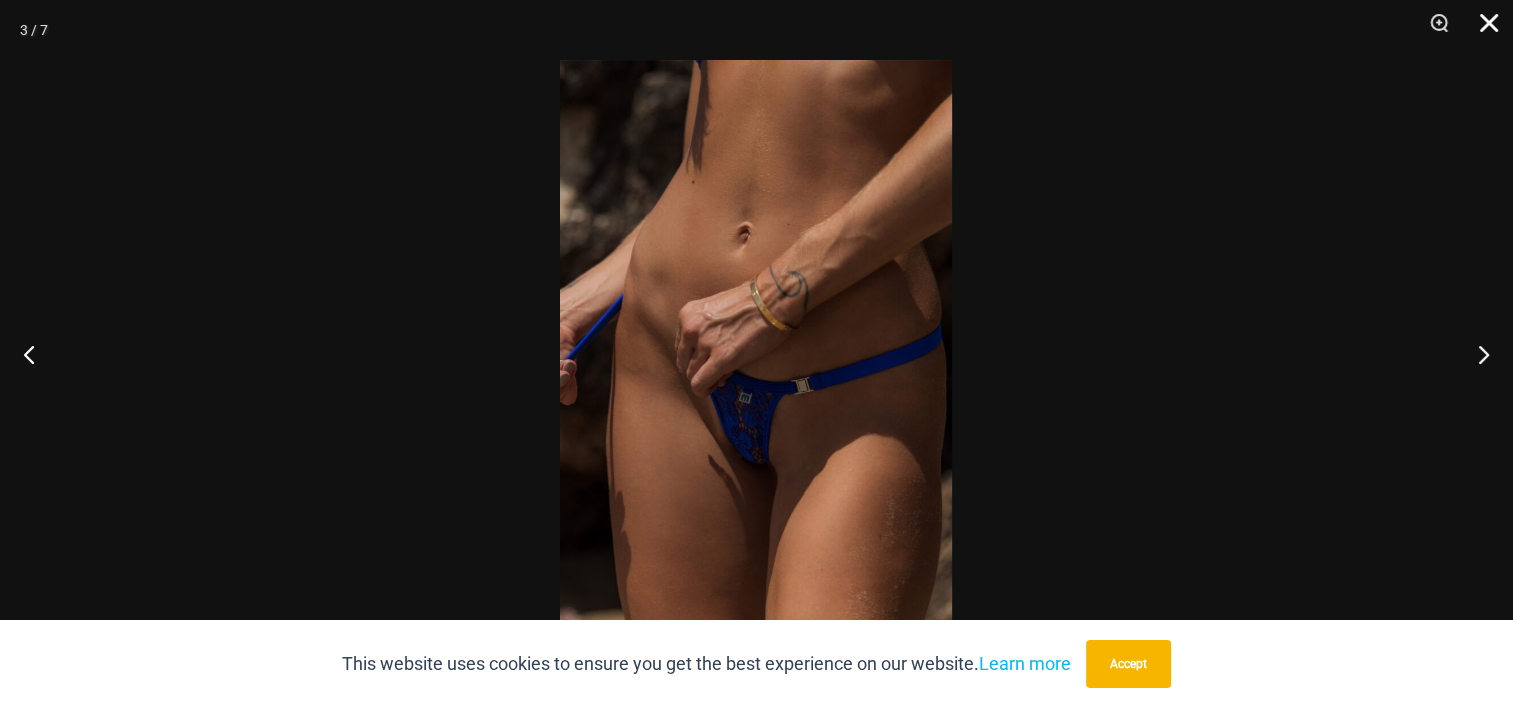 click at bounding box center (1482, 30) 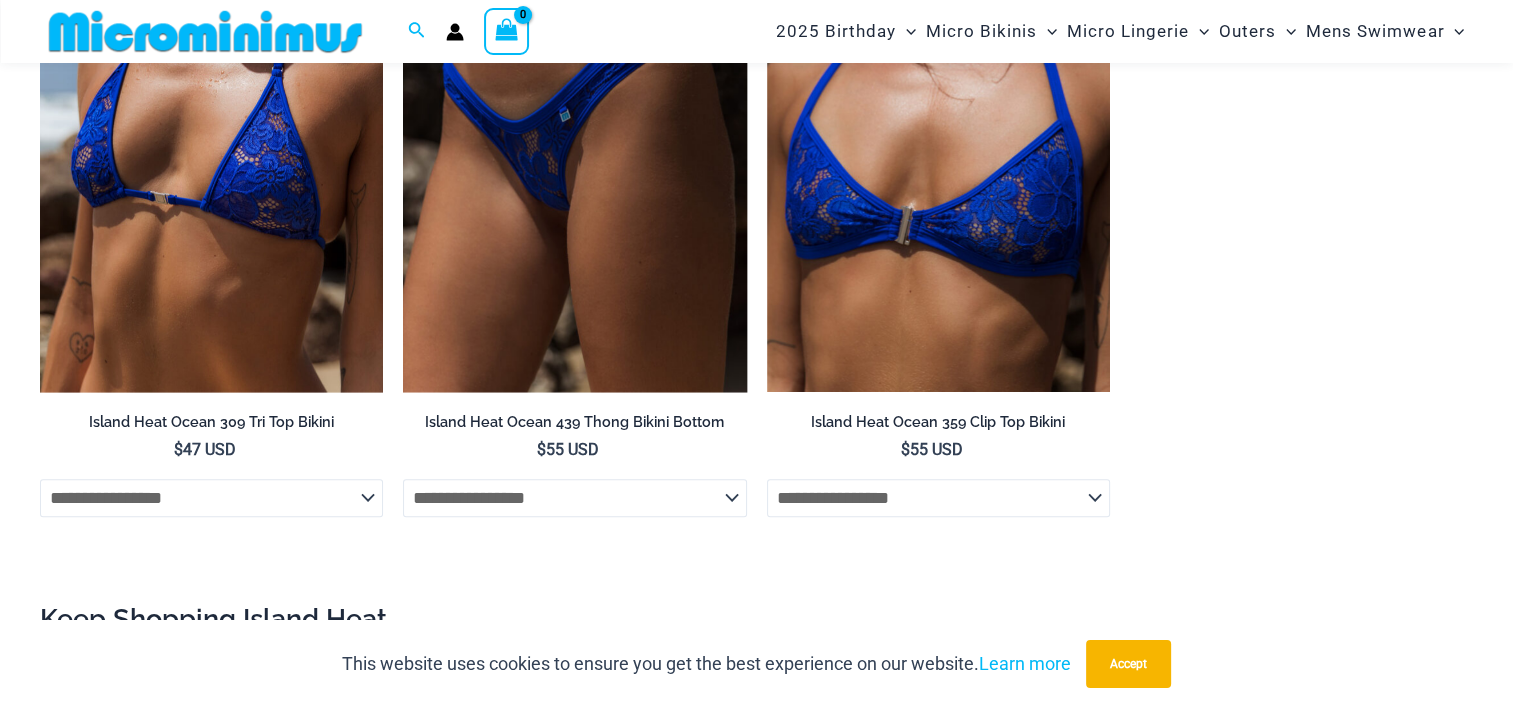 scroll, scrollTop: 1781, scrollLeft: 0, axis: vertical 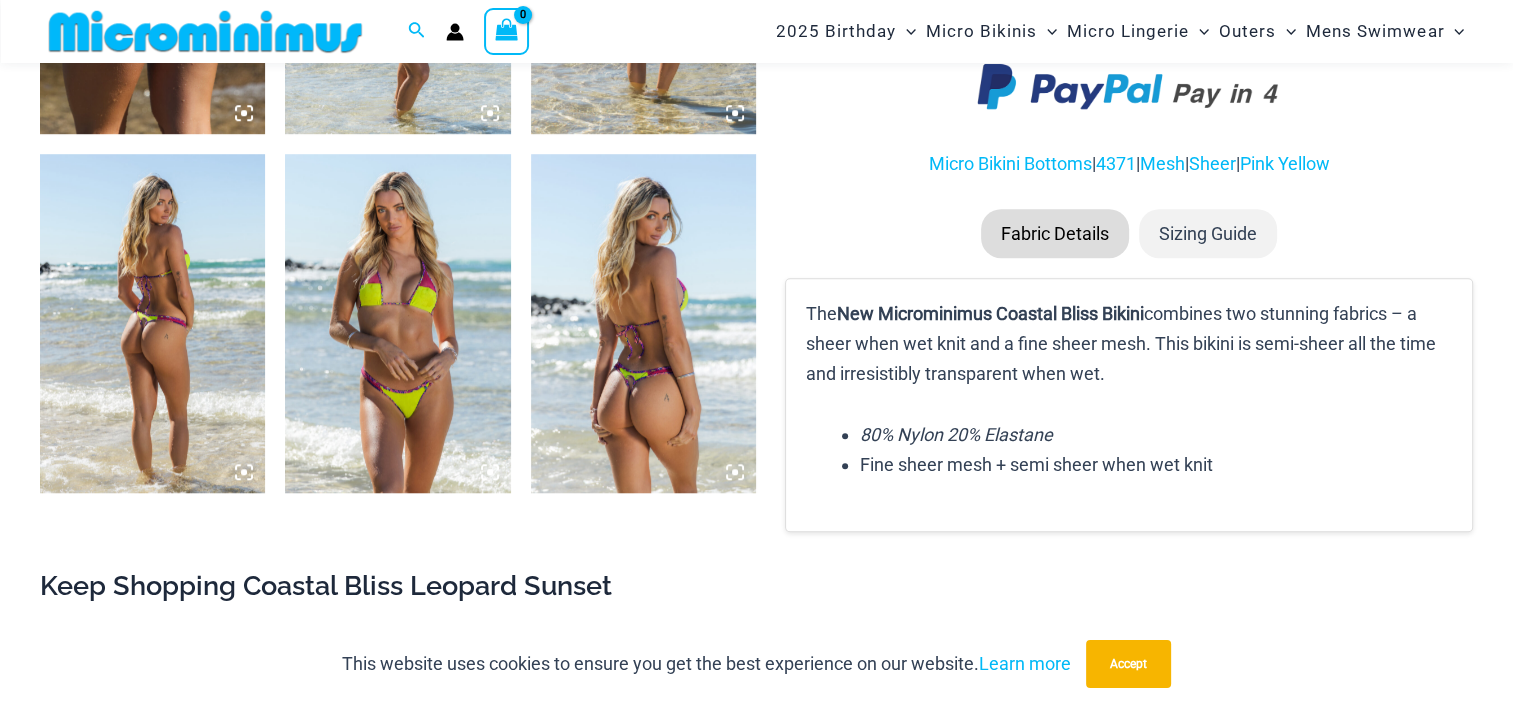 click at bounding box center [397, 323] 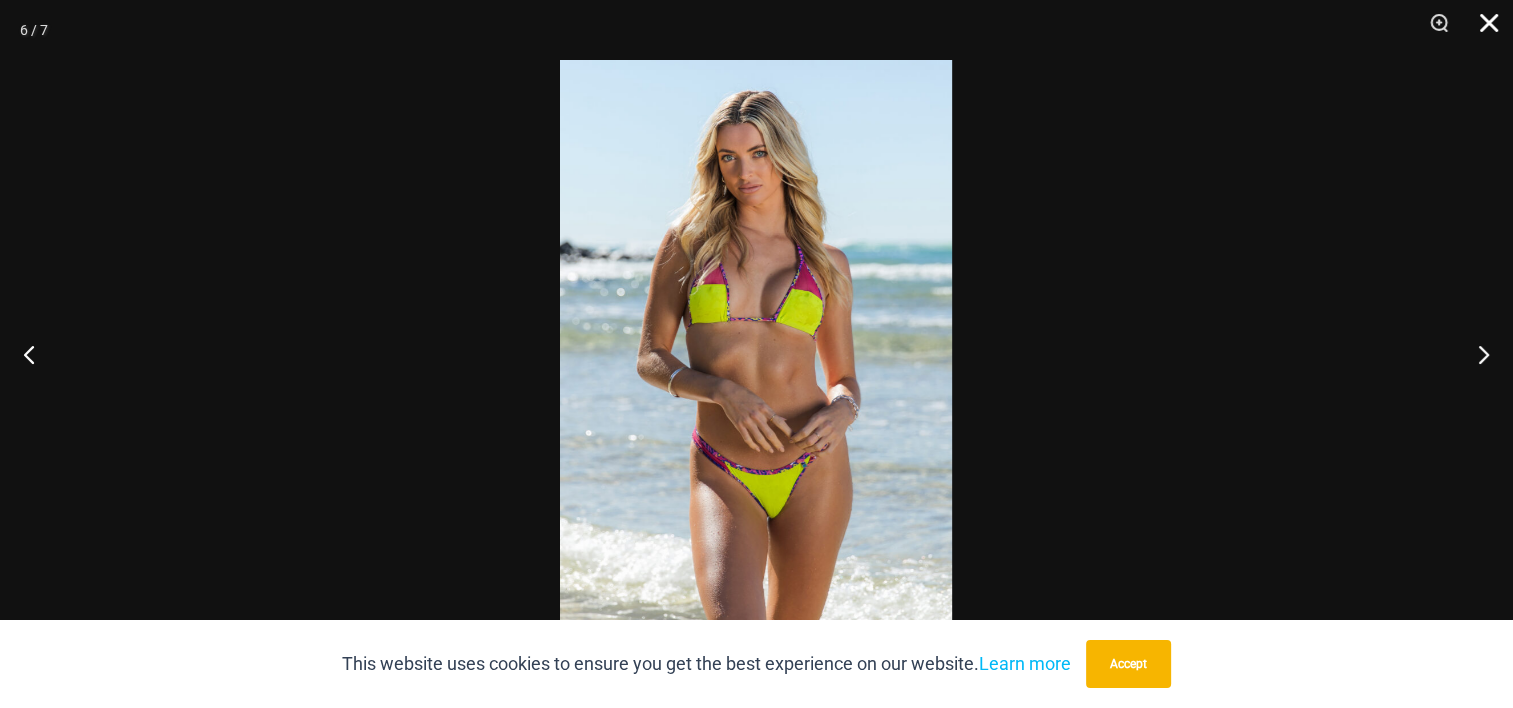 click at bounding box center [1482, 30] 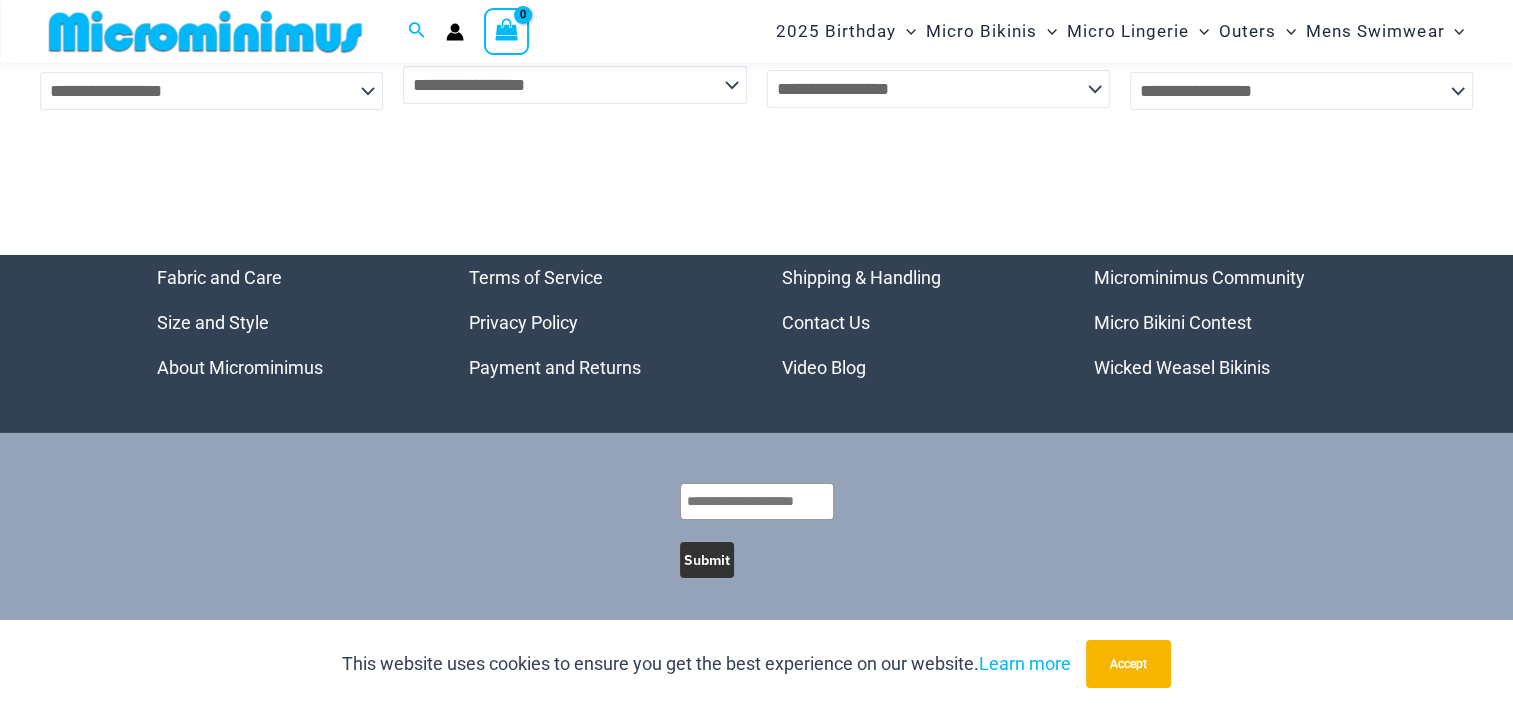scroll, scrollTop: 6816, scrollLeft: 0, axis: vertical 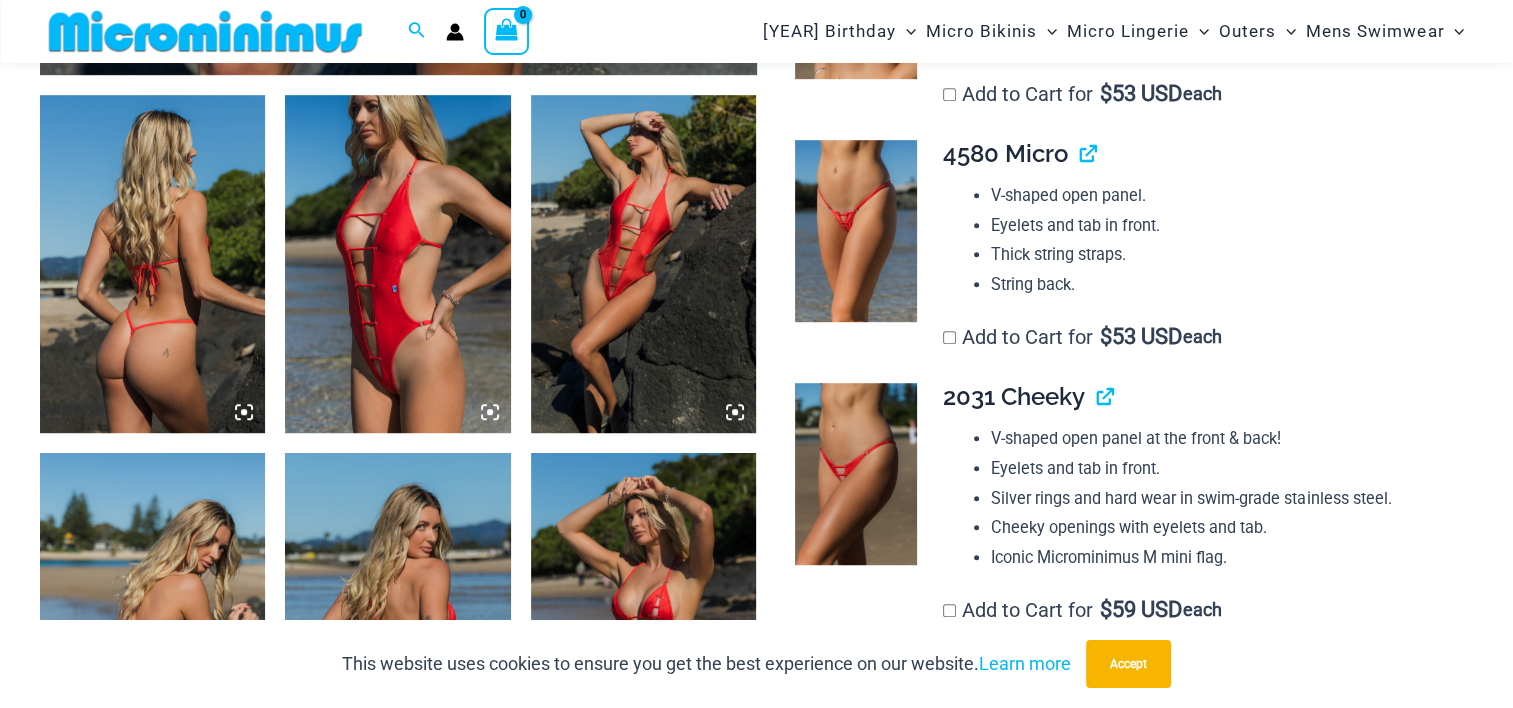 click at bounding box center [152, 264] 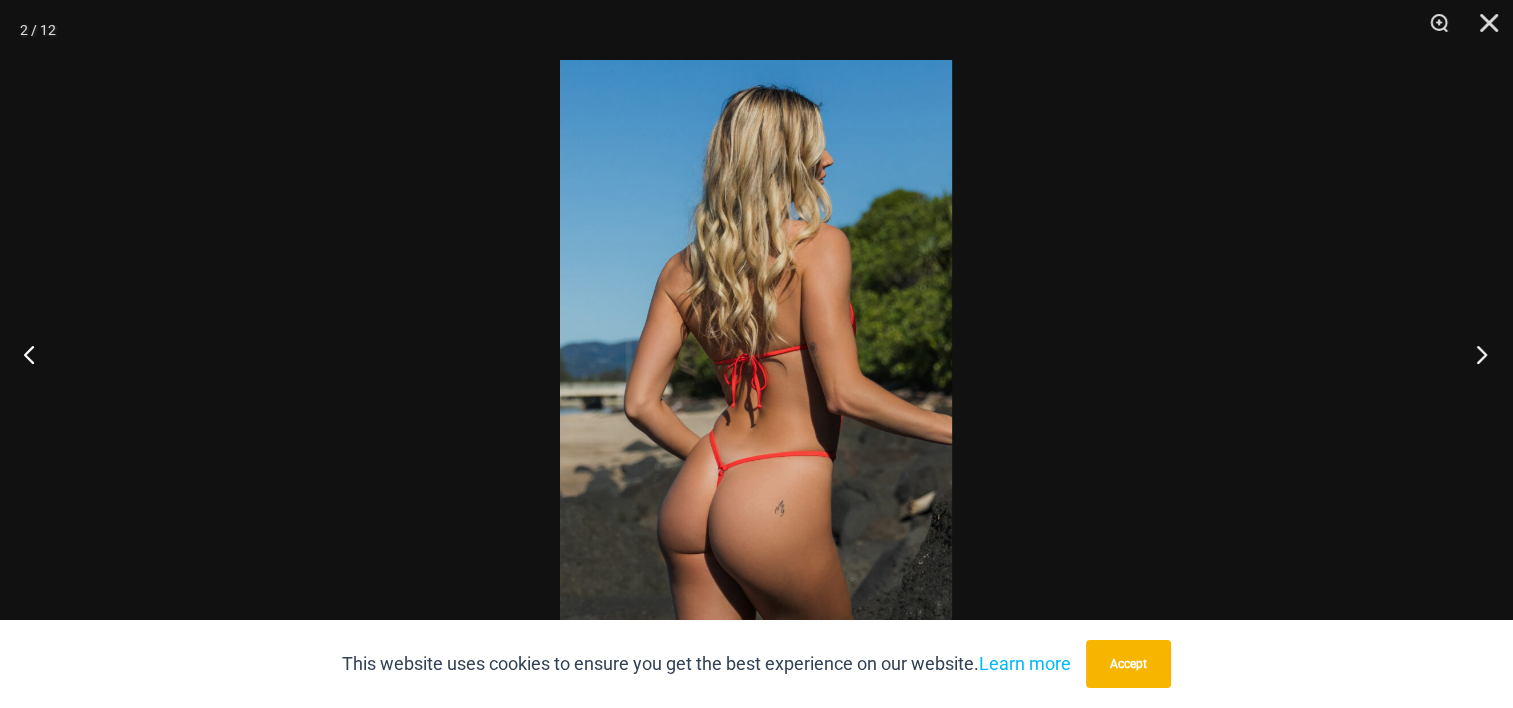 click at bounding box center [1475, 354] 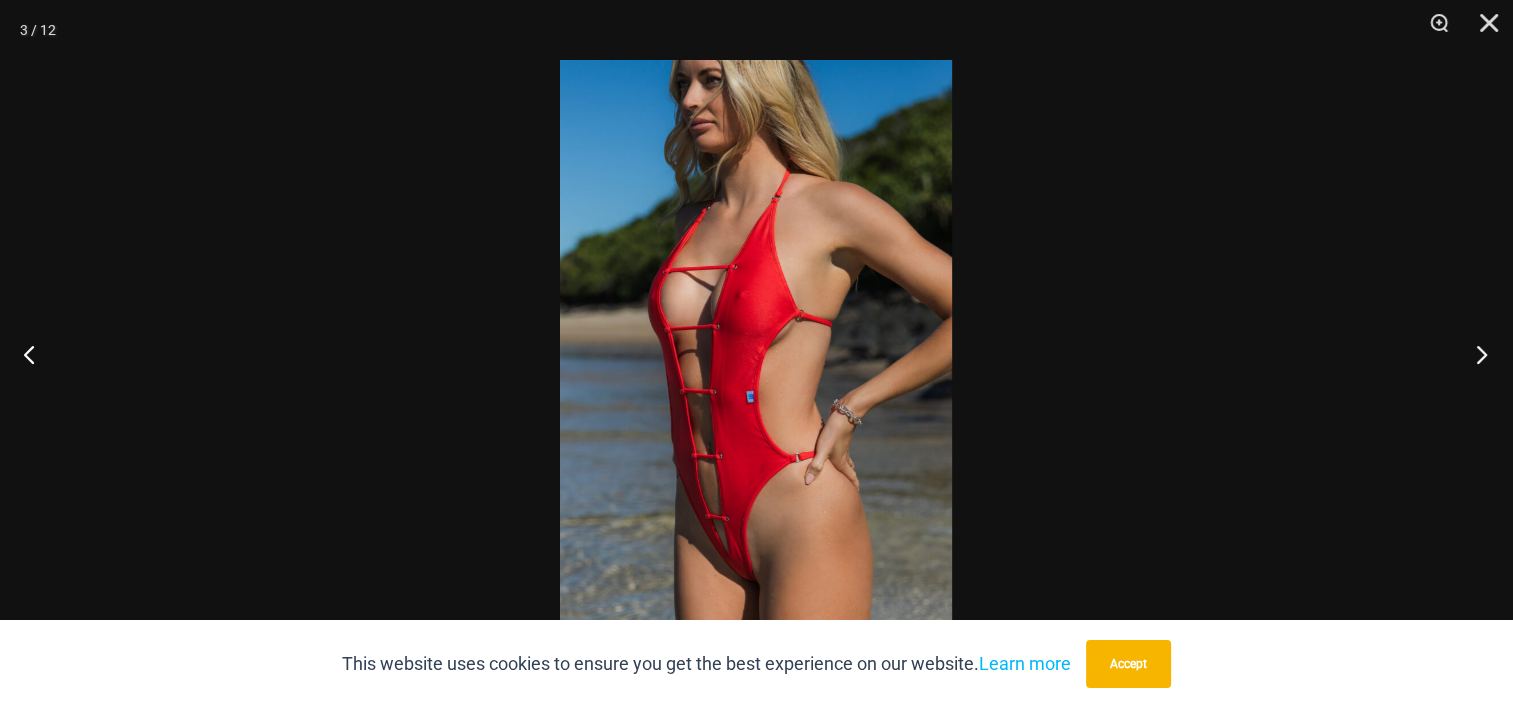 click at bounding box center (1475, 354) 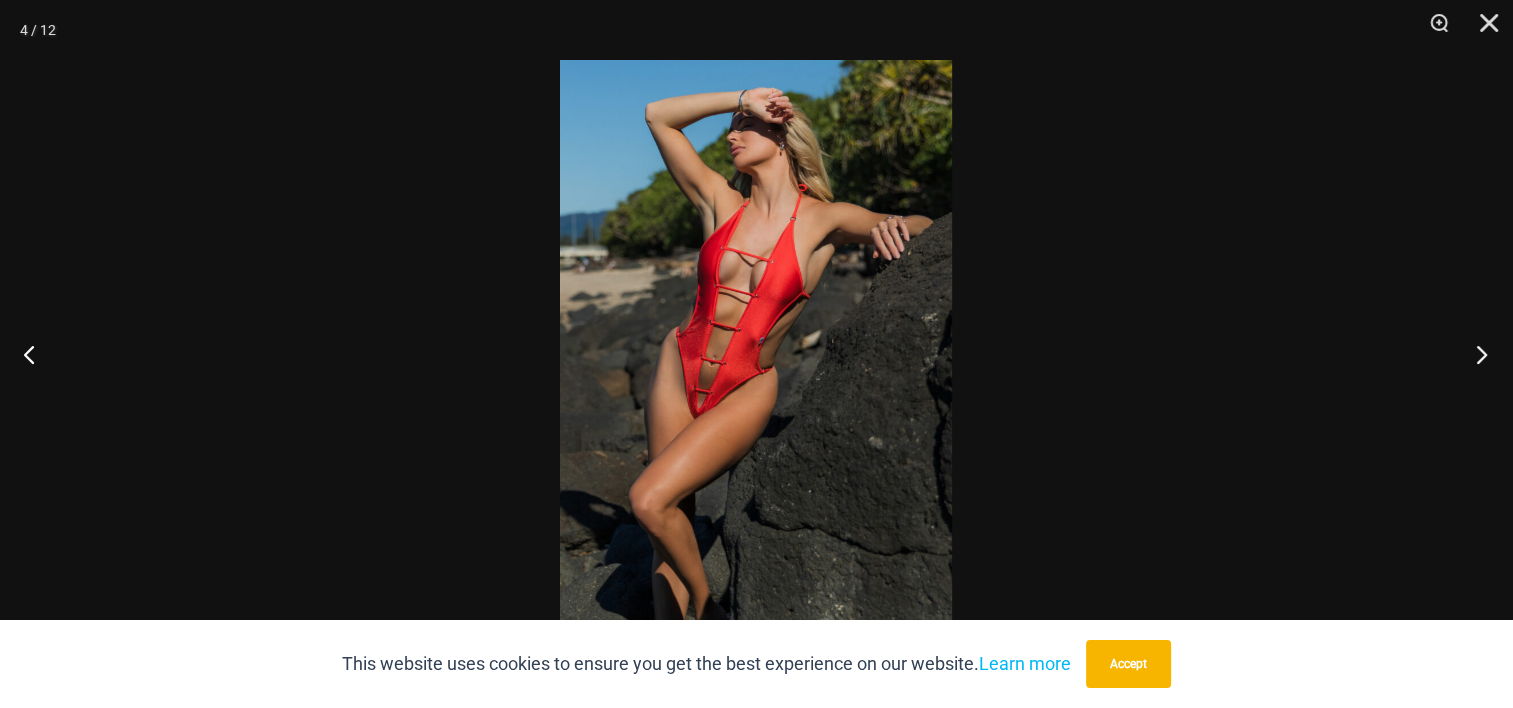 click at bounding box center (1475, 354) 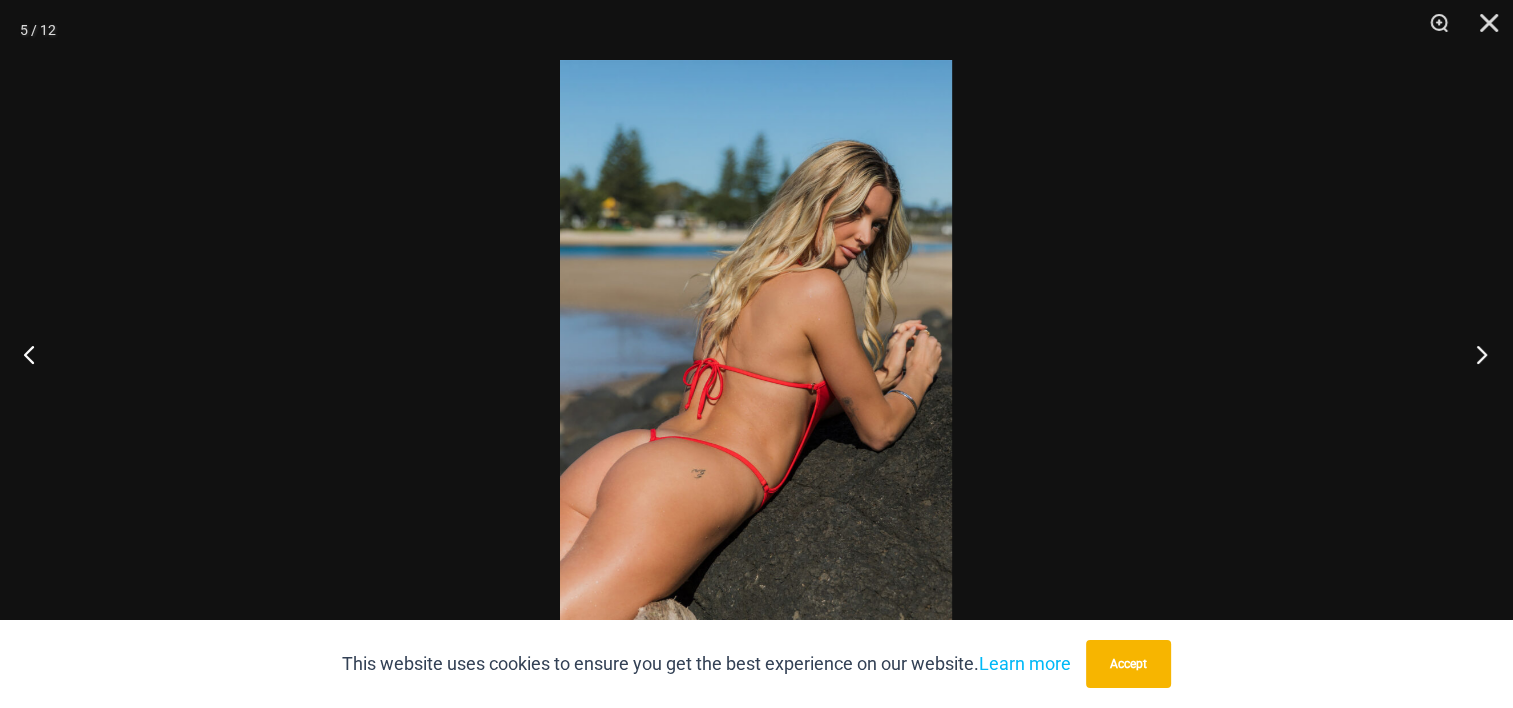 click at bounding box center [1475, 354] 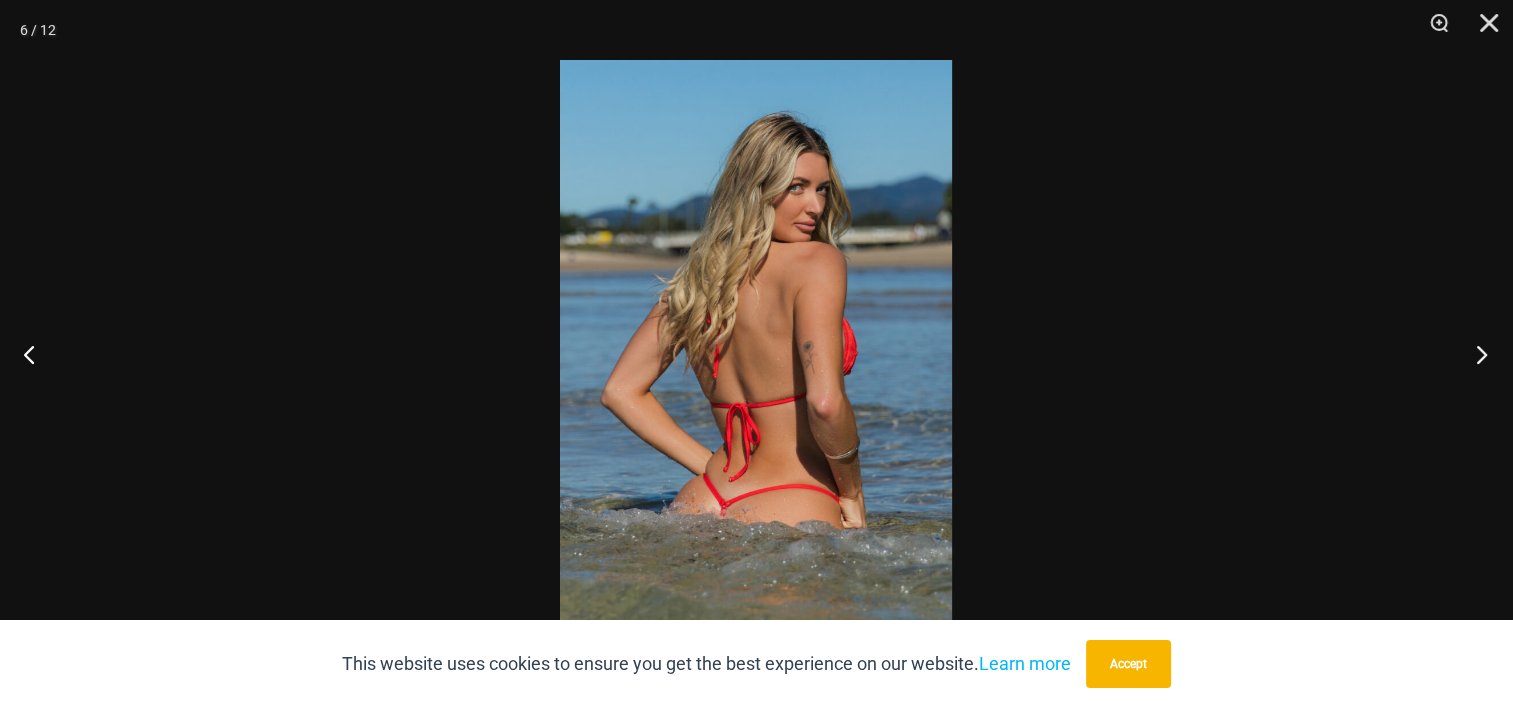 click at bounding box center (1475, 354) 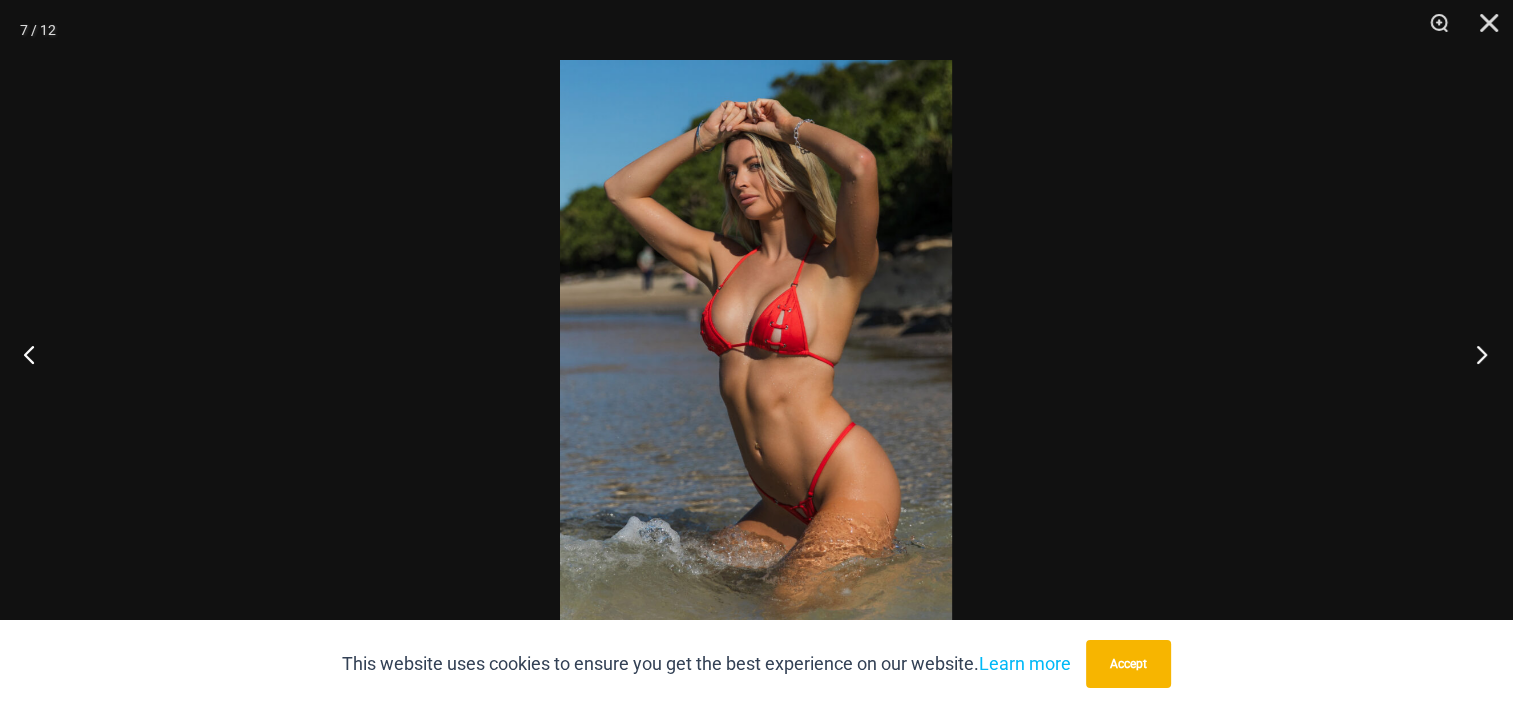 click at bounding box center [1475, 354] 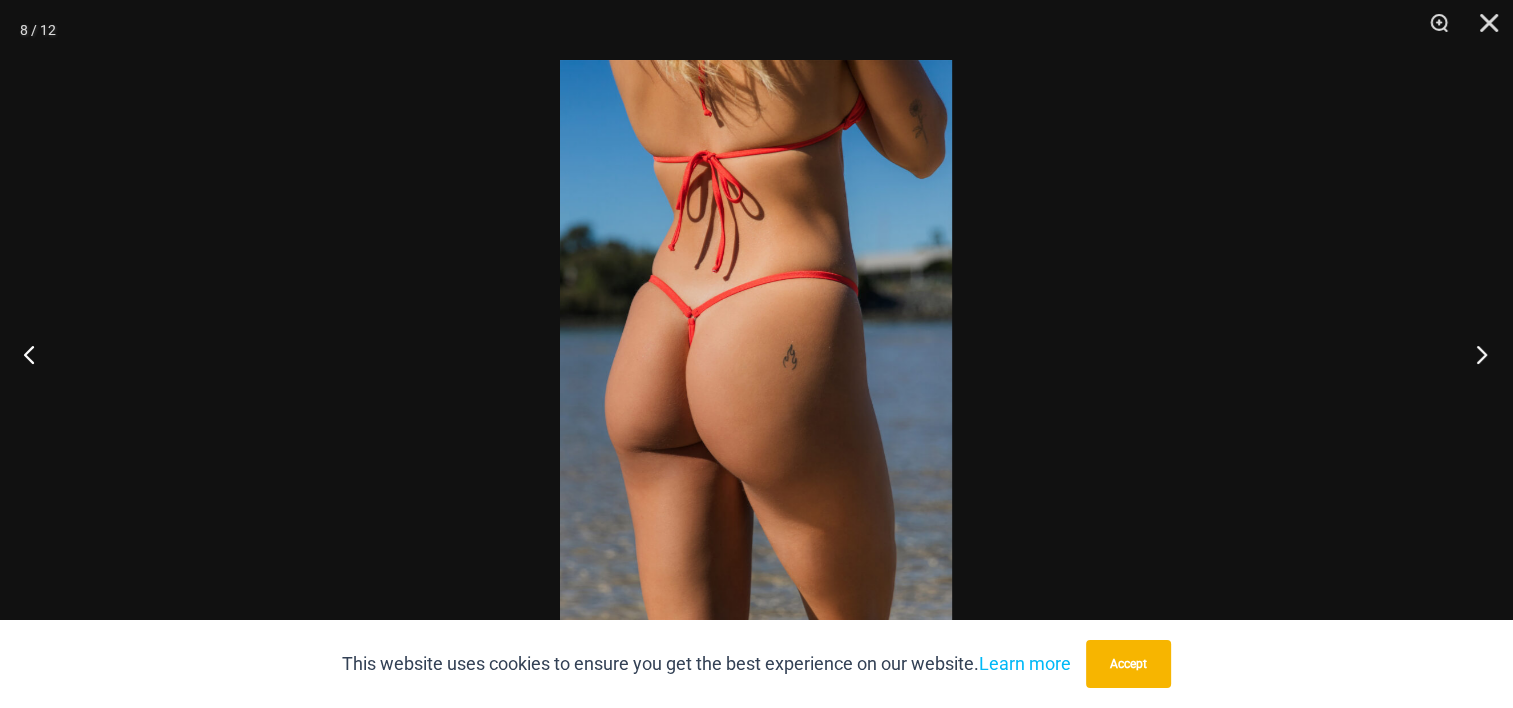 click at bounding box center (1475, 354) 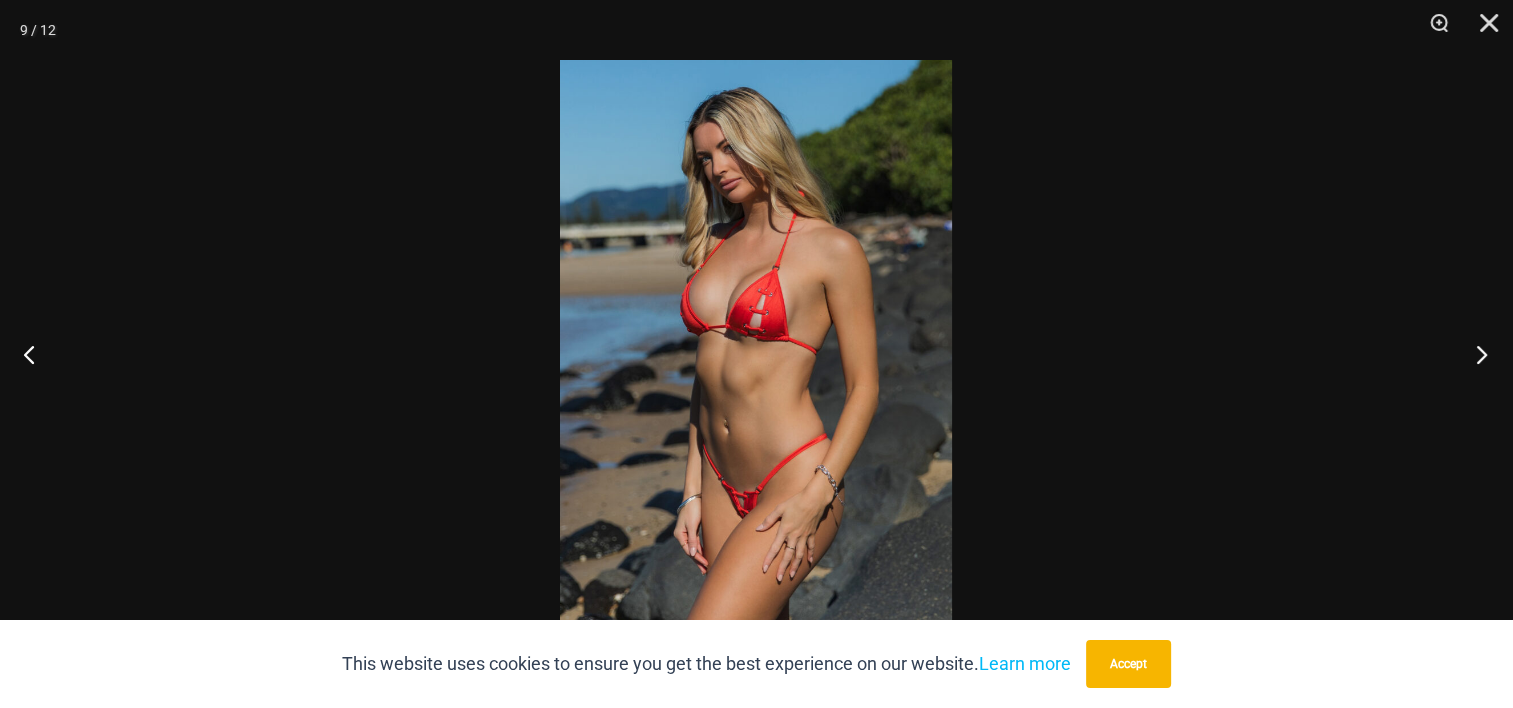 click at bounding box center (1475, 354) 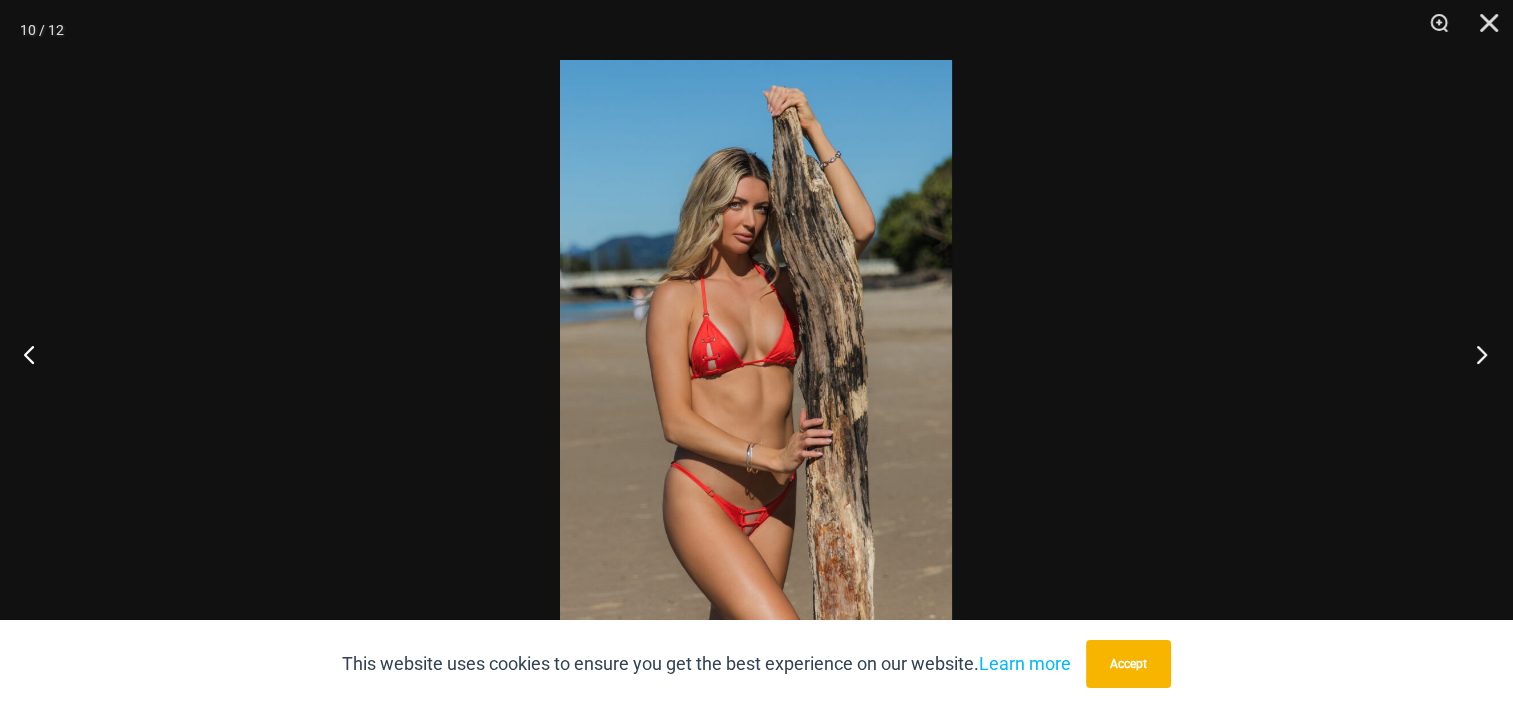 click at bounding box center [1475, 354] 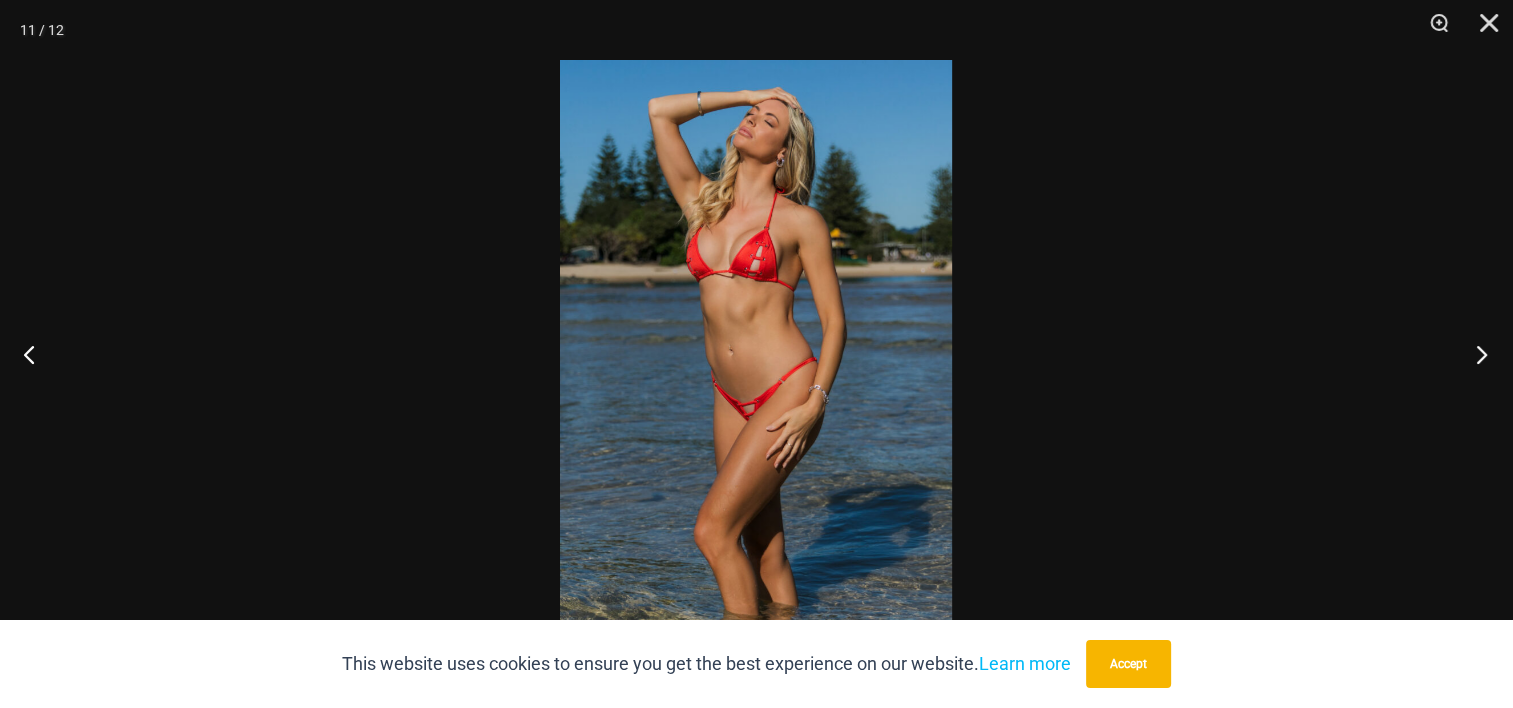 click at bounding box center [1475, 354] 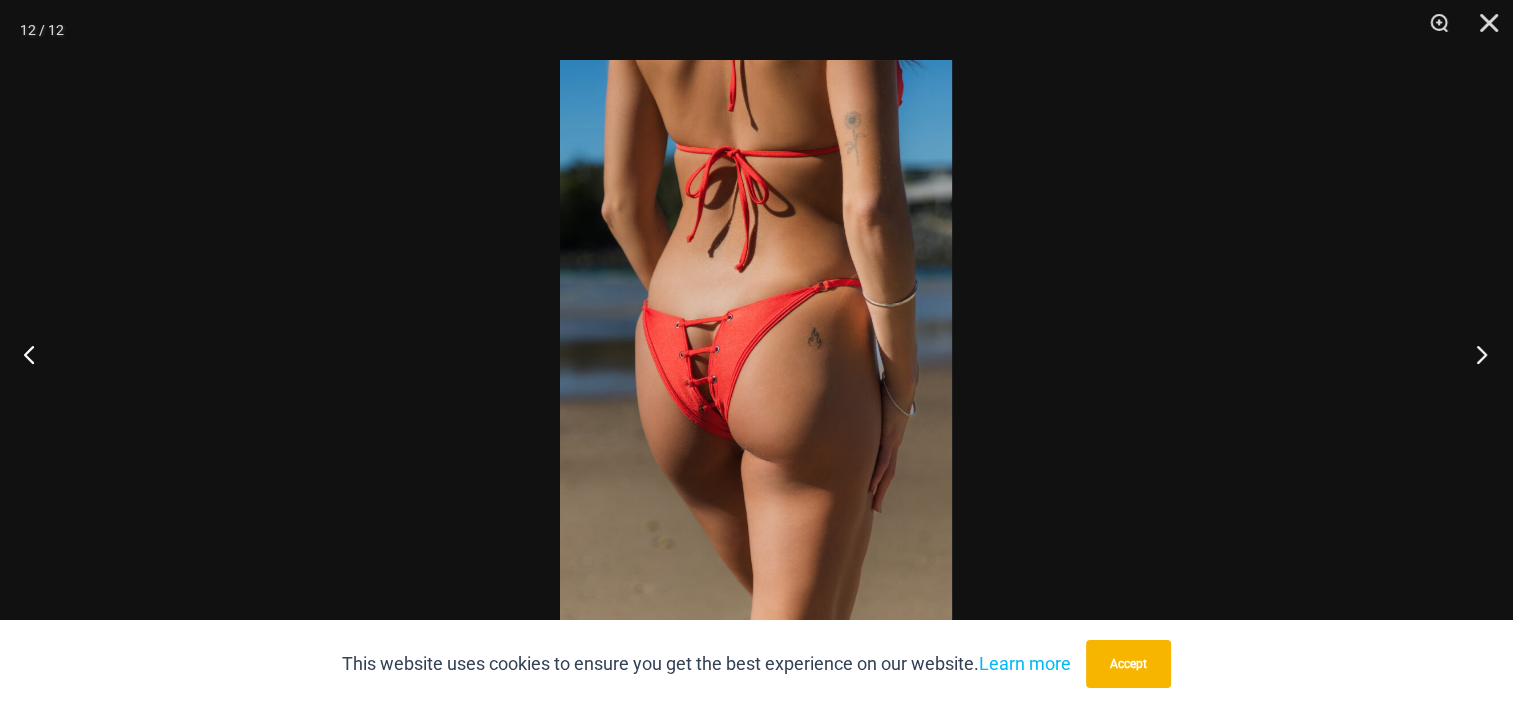 click at bounding box center [1475, 354] 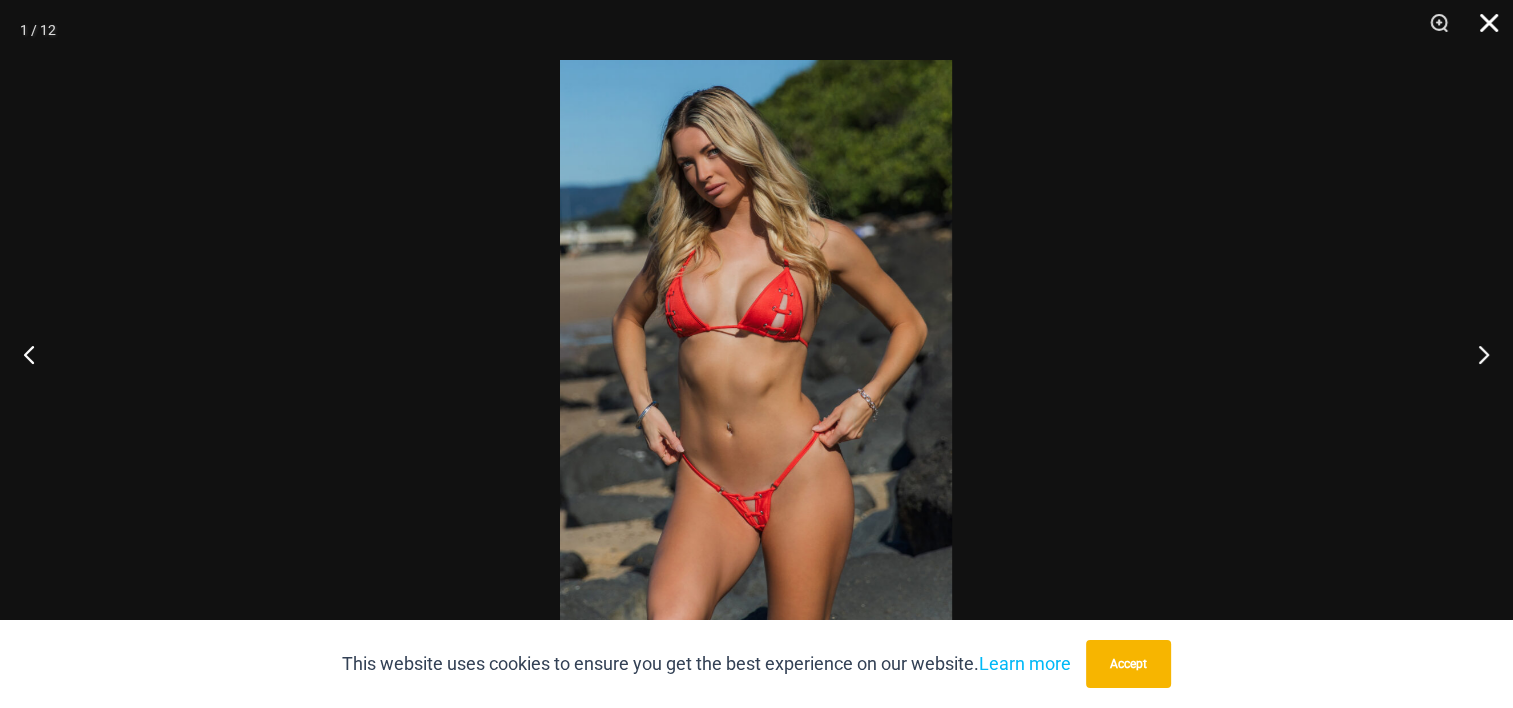 click at bounding box center [1482, 30] 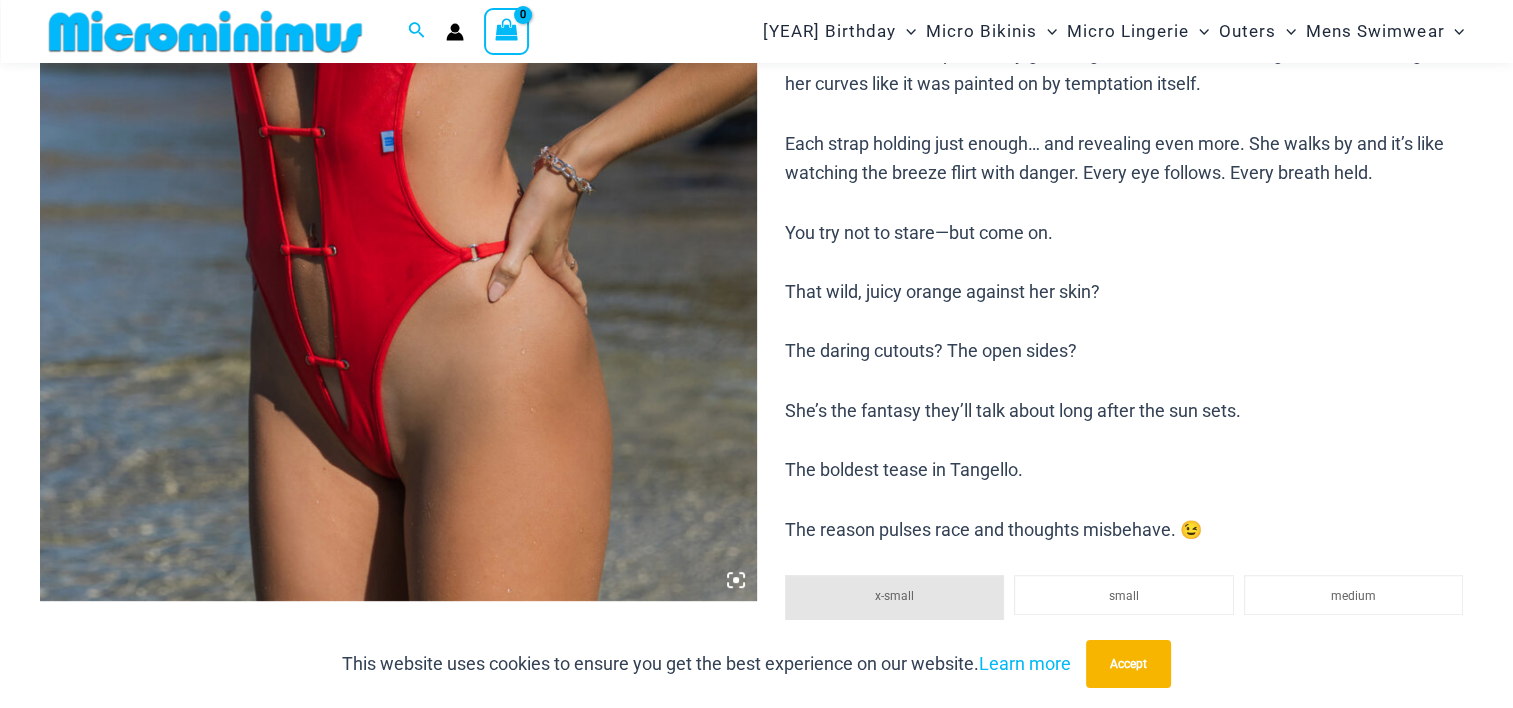 scroll, scrollTop: 682, scrollLeft: 0, axis: vertical 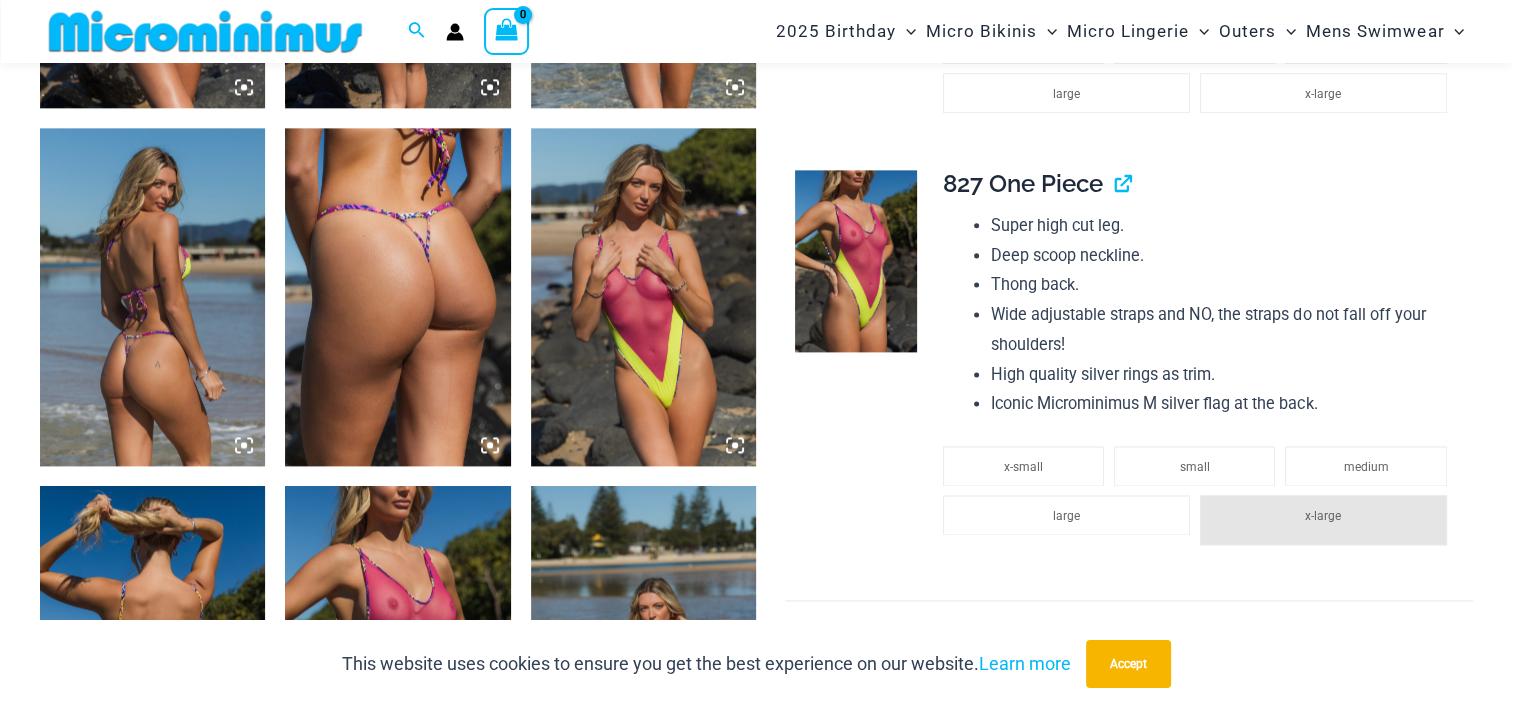 click at bounding box center [397, 297] 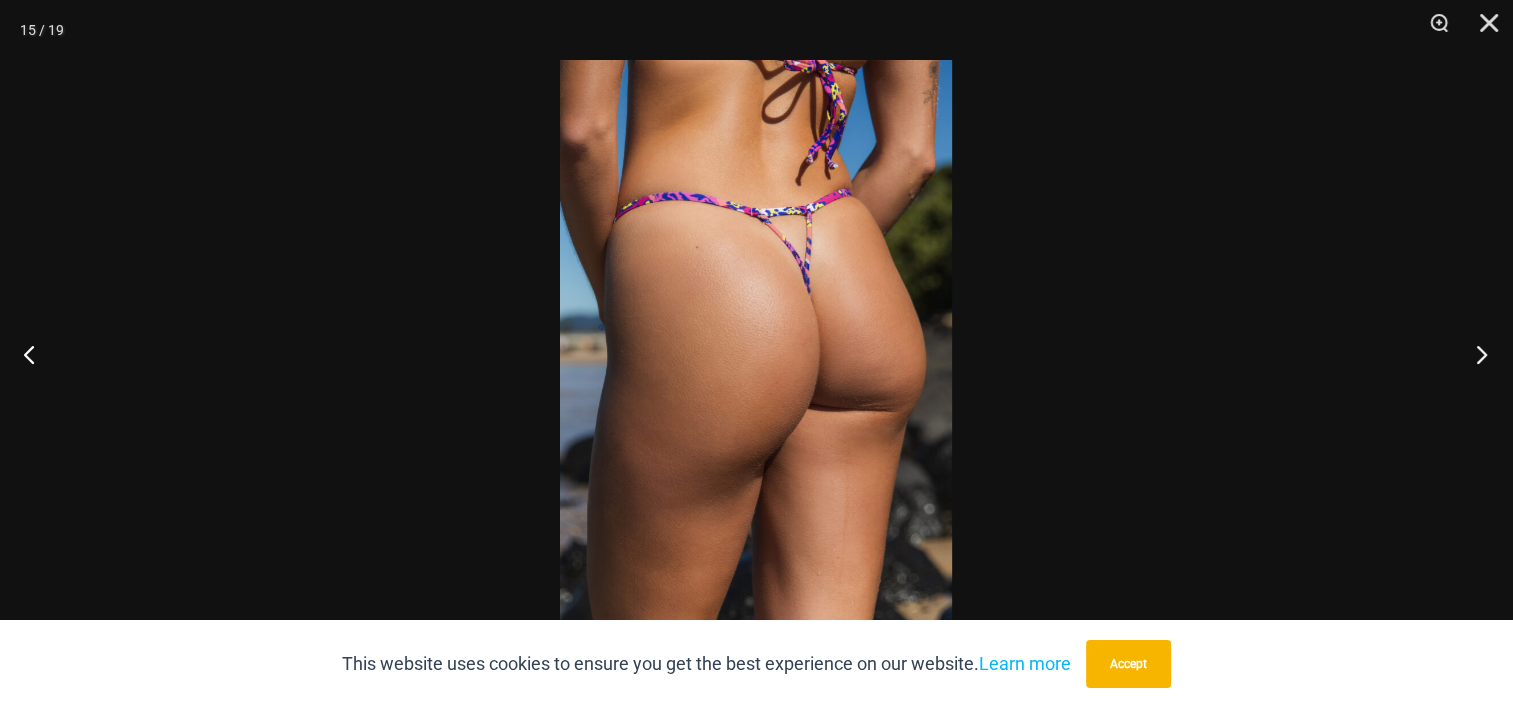 click at bounding box center (1475, 354) 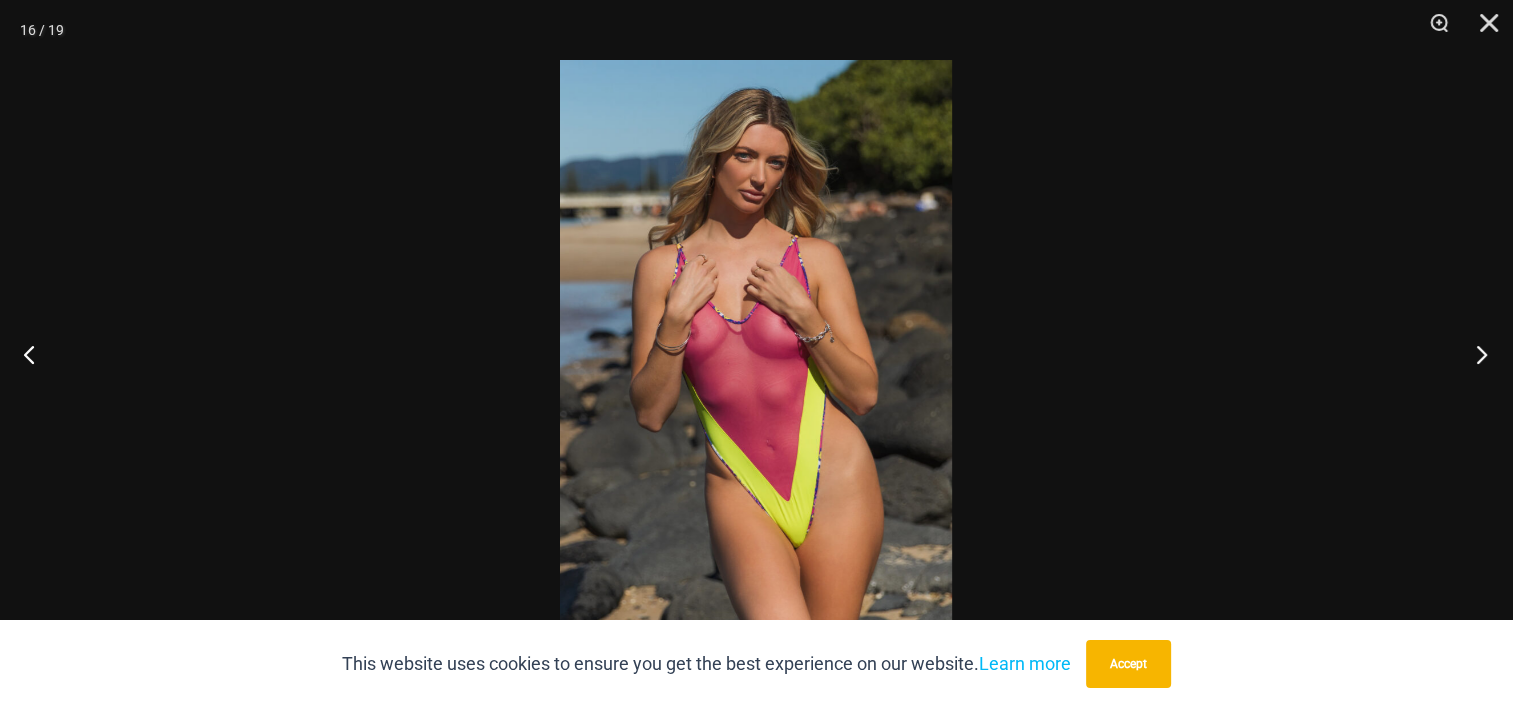 click at bounding box center (1475, 354) 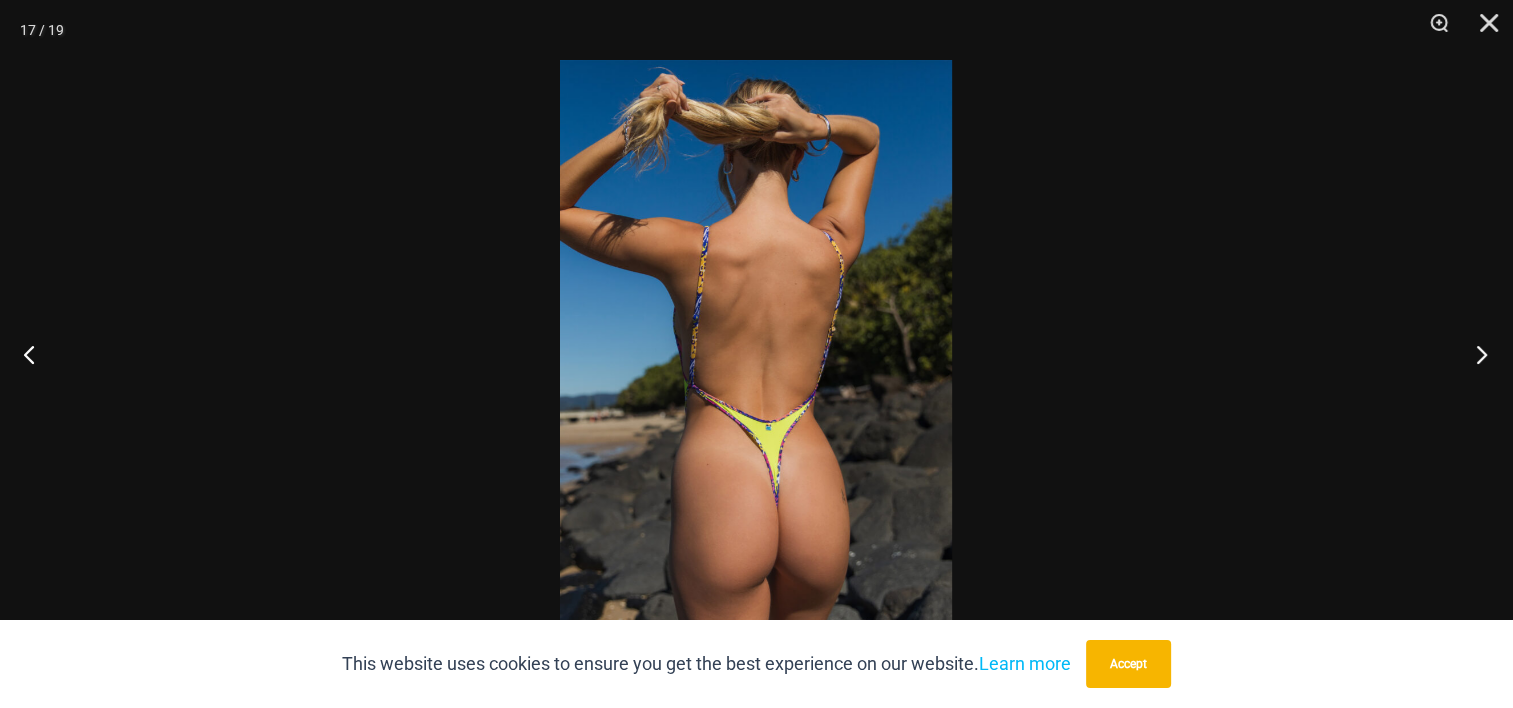 click at bounding box center (1475, 354) 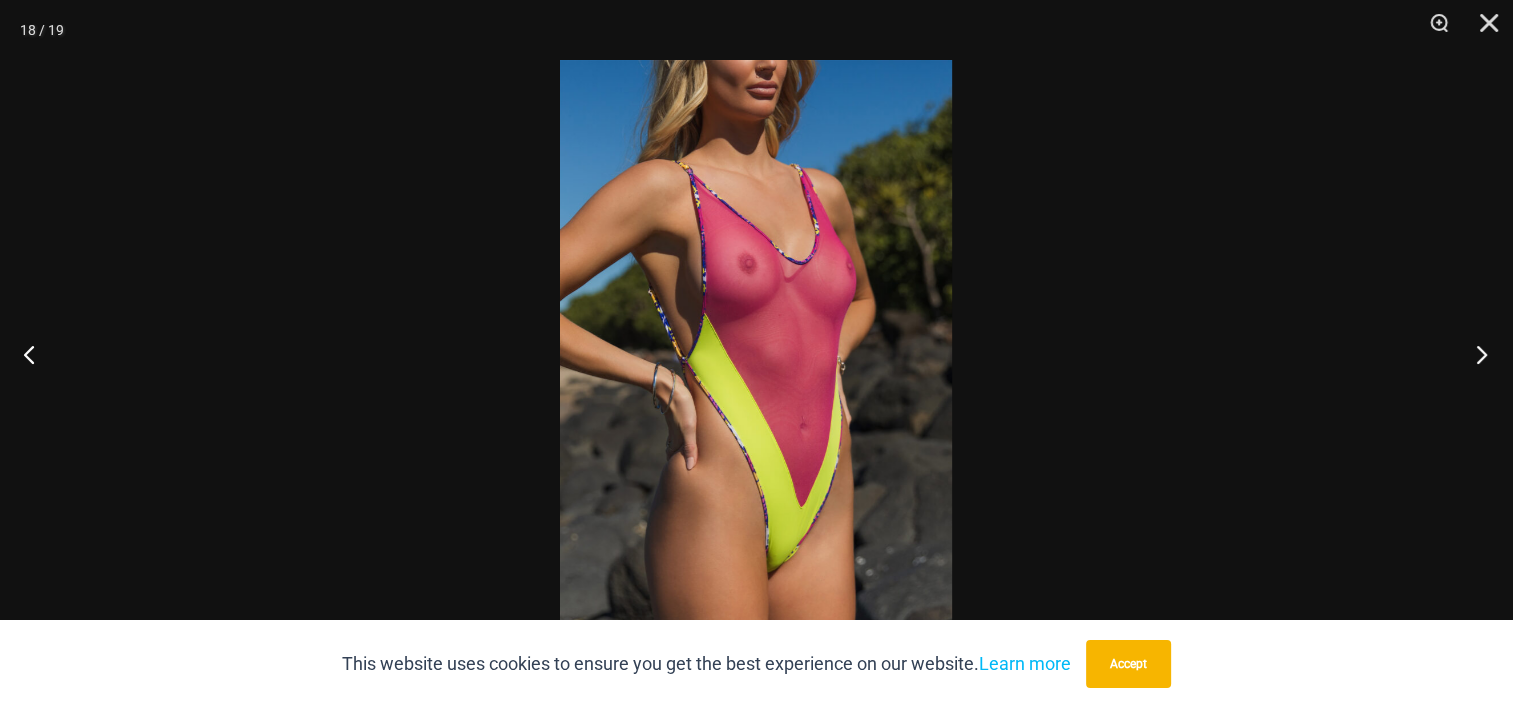 click at bounding box center (1475, 354) 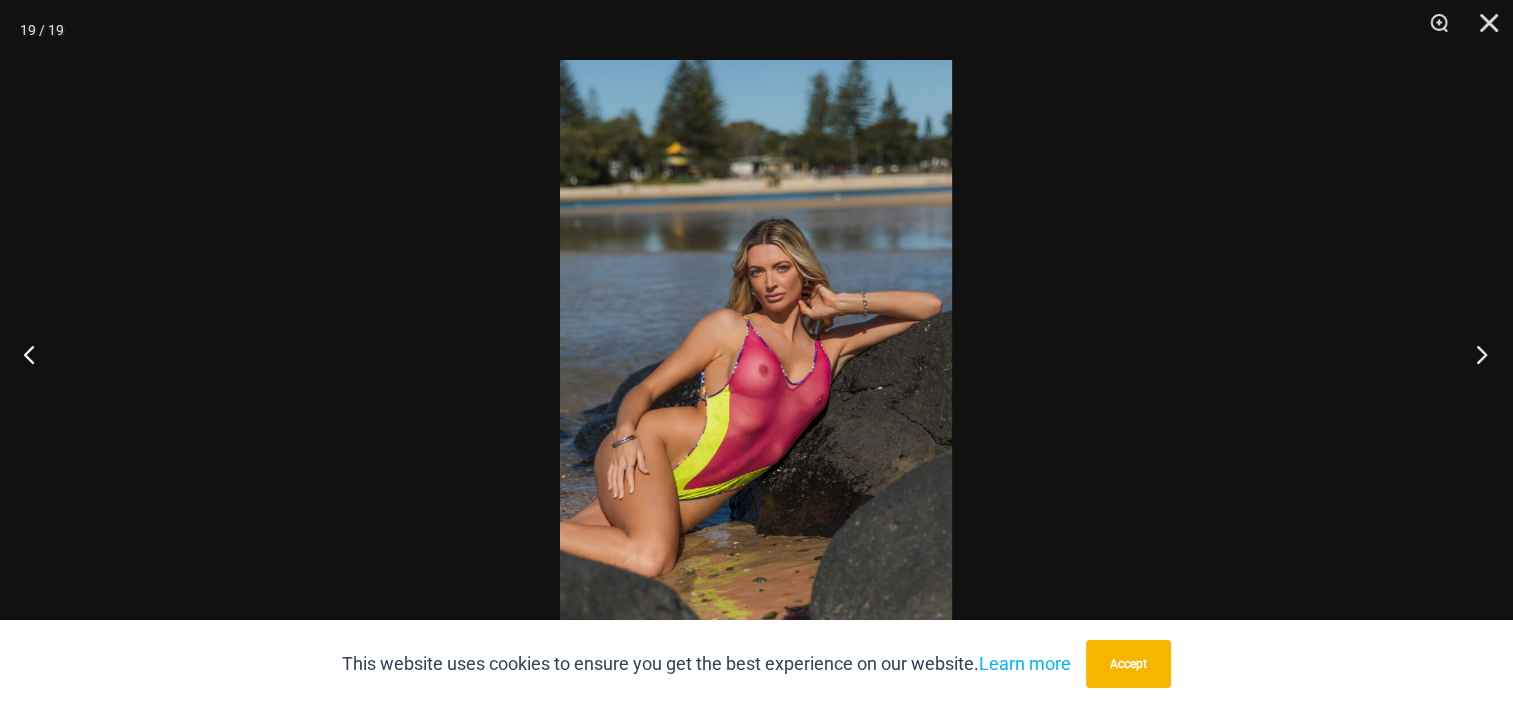 click at bounding box center (1475, 354) 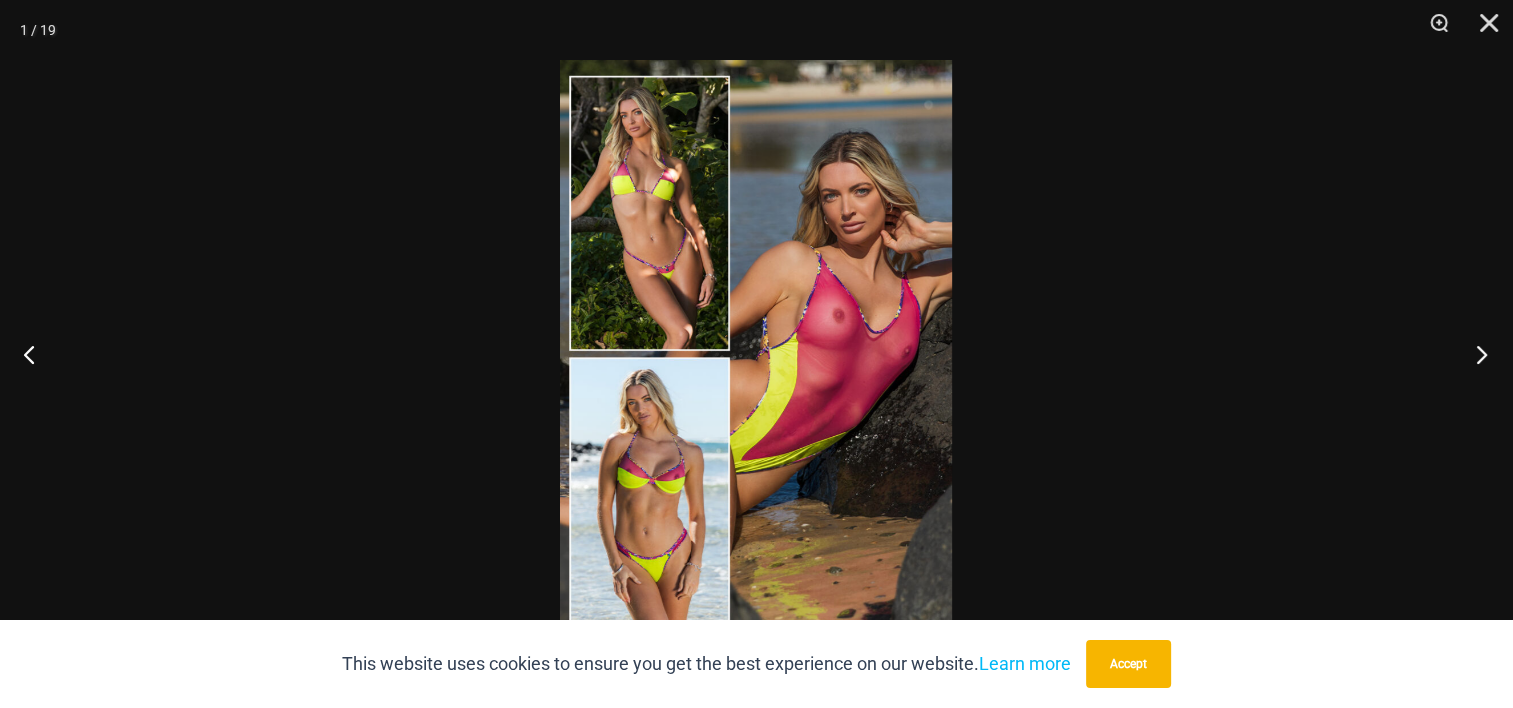 click at bounding box center [1475, 354] 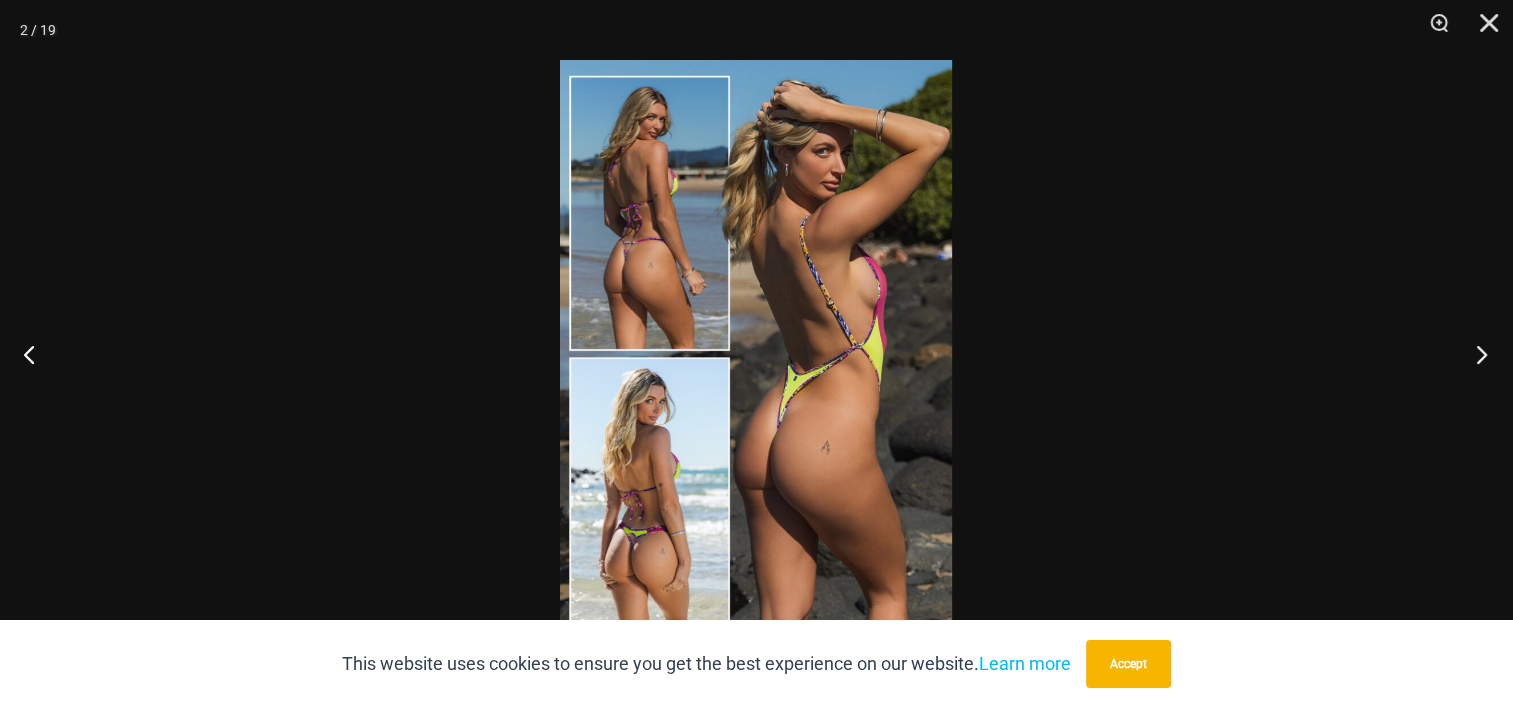 click at bounding box center (1475, 354) 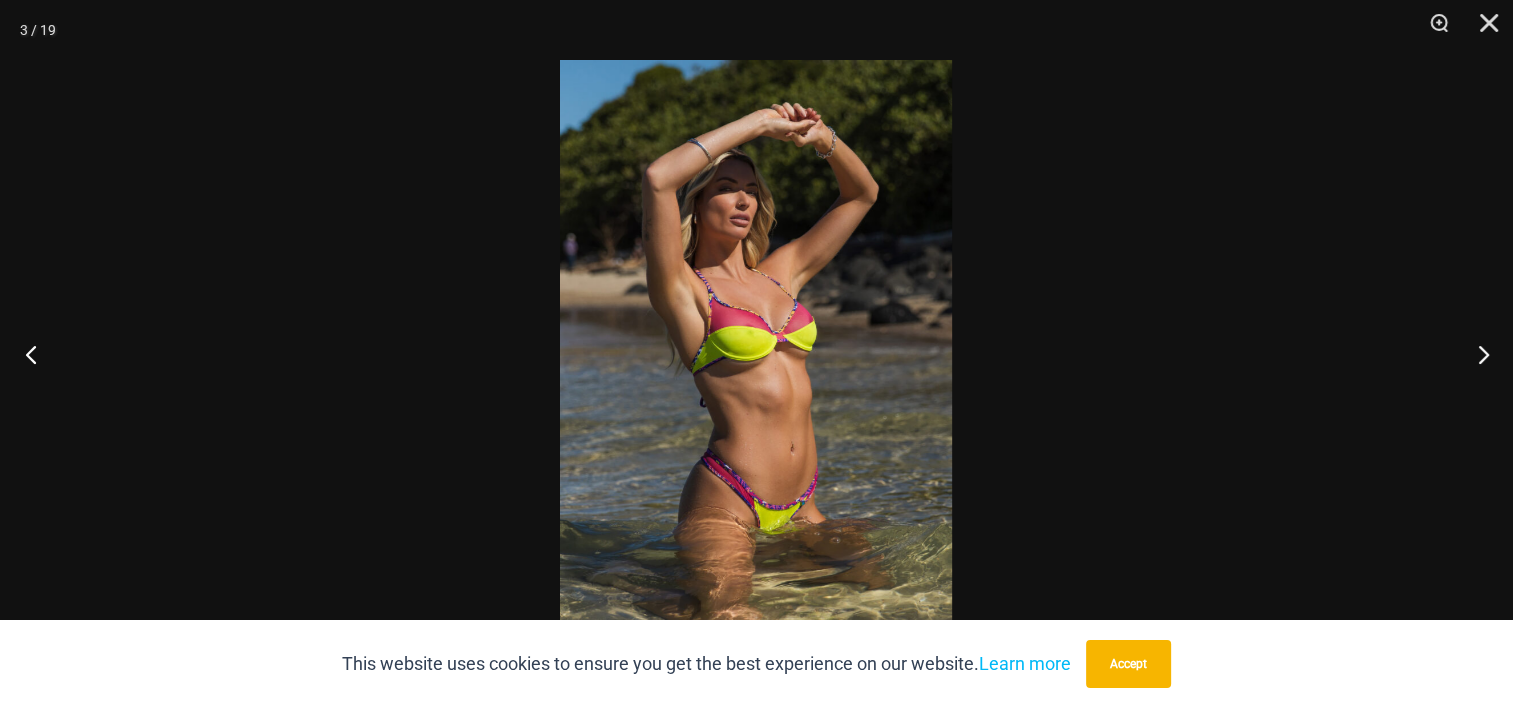 click at bounding box center [37, 354] 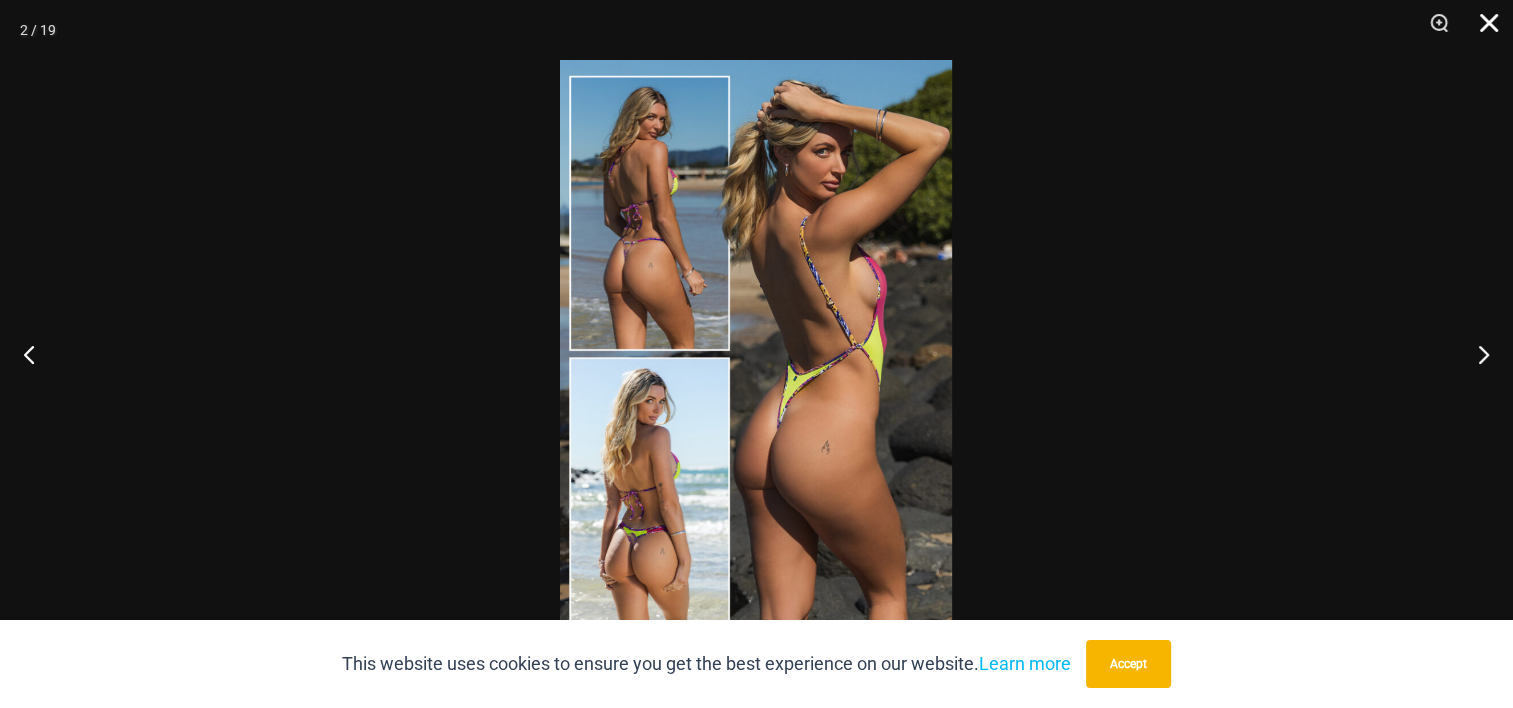 click at bounding box center (1482, 30) 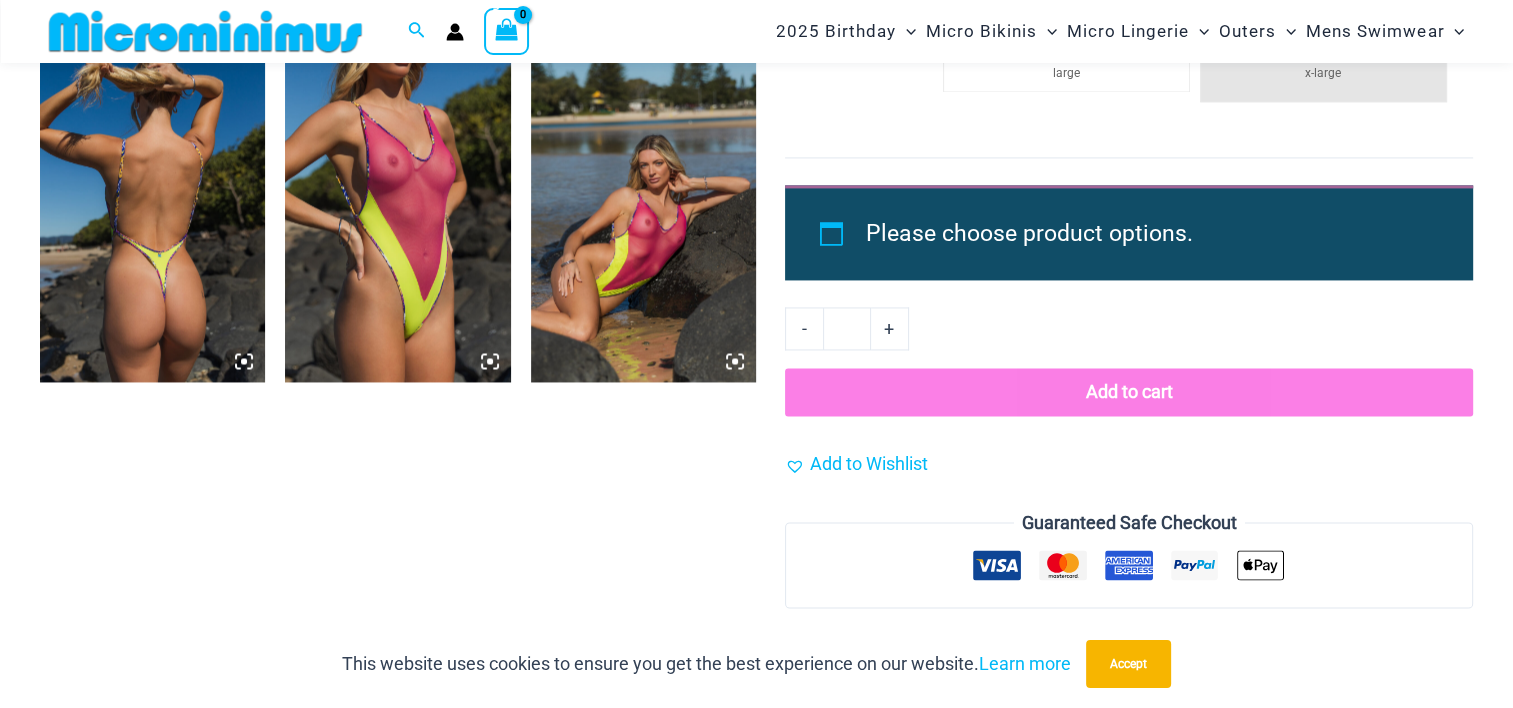 scroll, scrollTop: 3082, scrollLeft: 0, axis: vertical 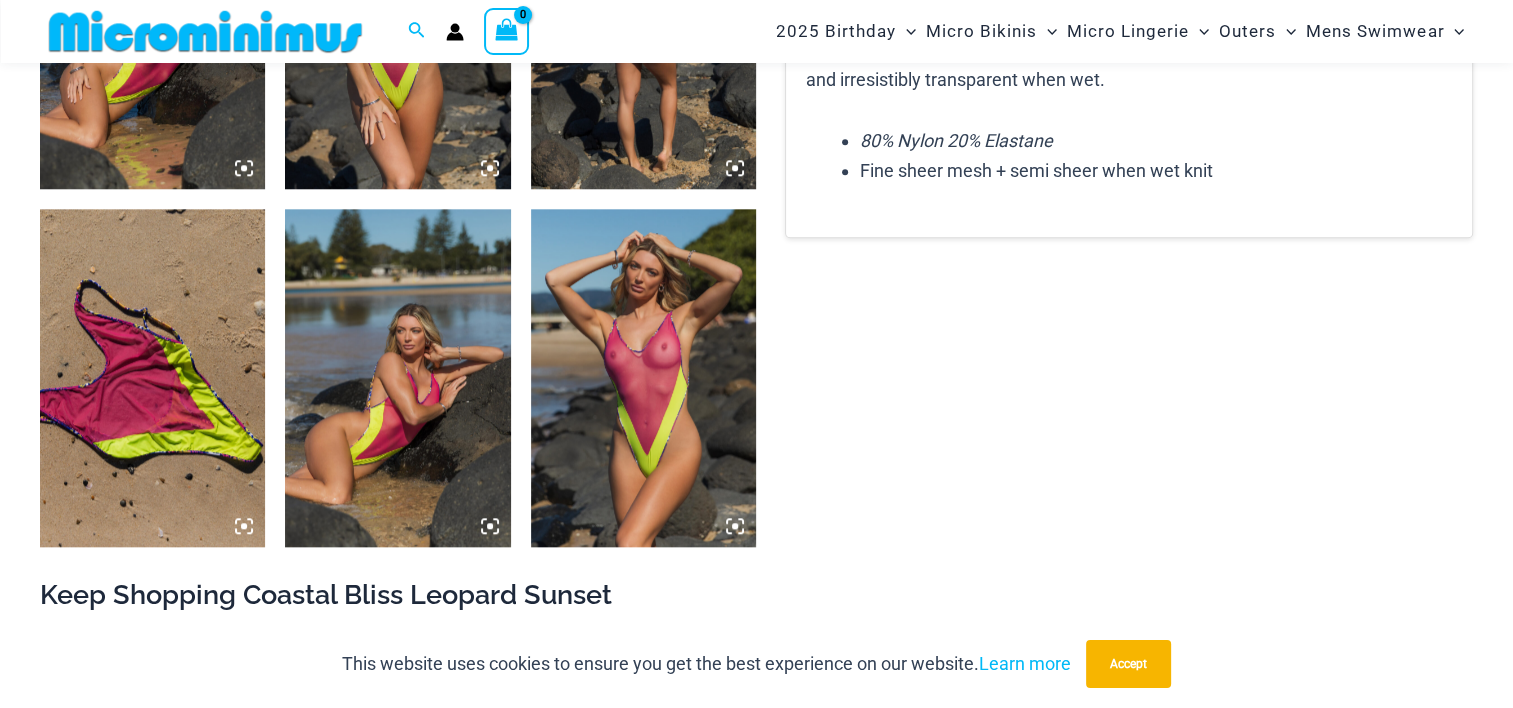 click at bounding box center (152, 378) 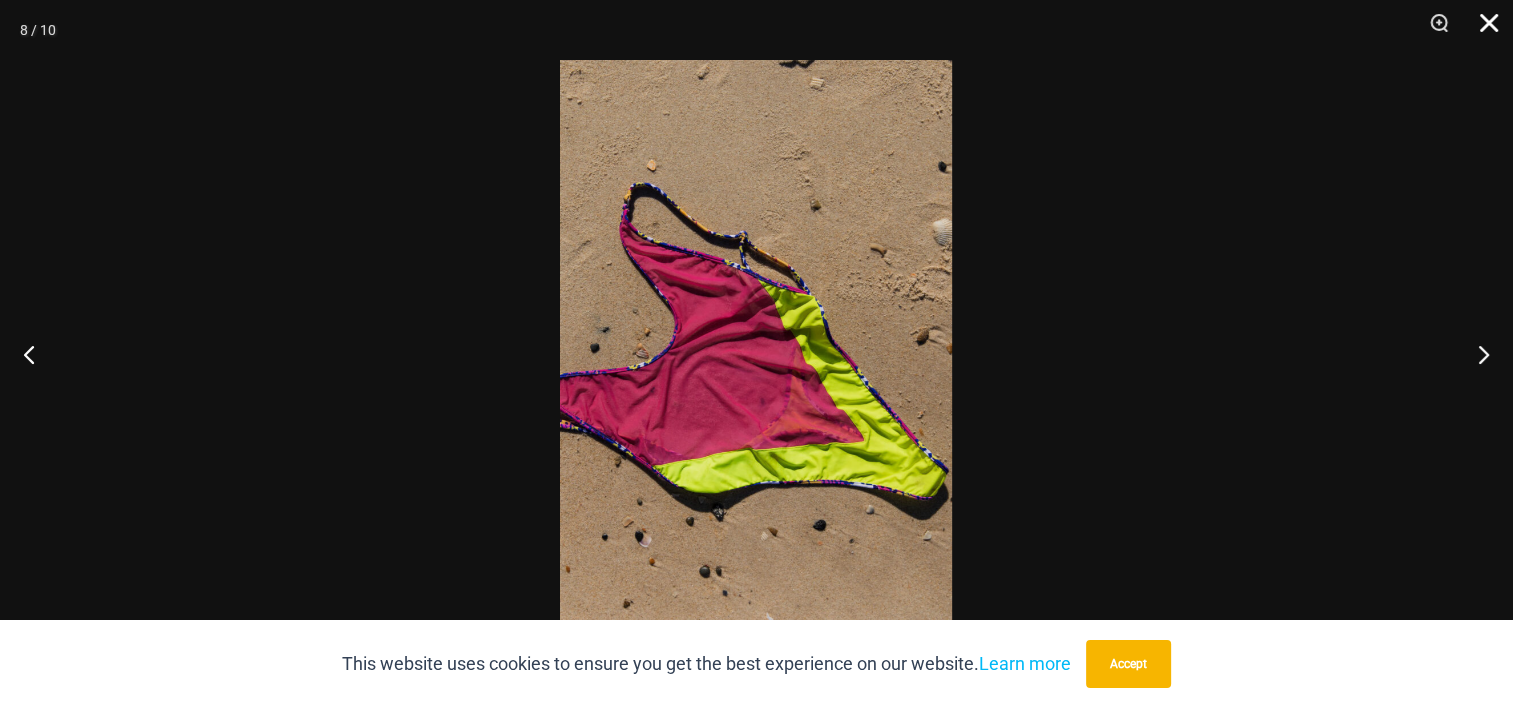 click at bounding box center (1482, 30) 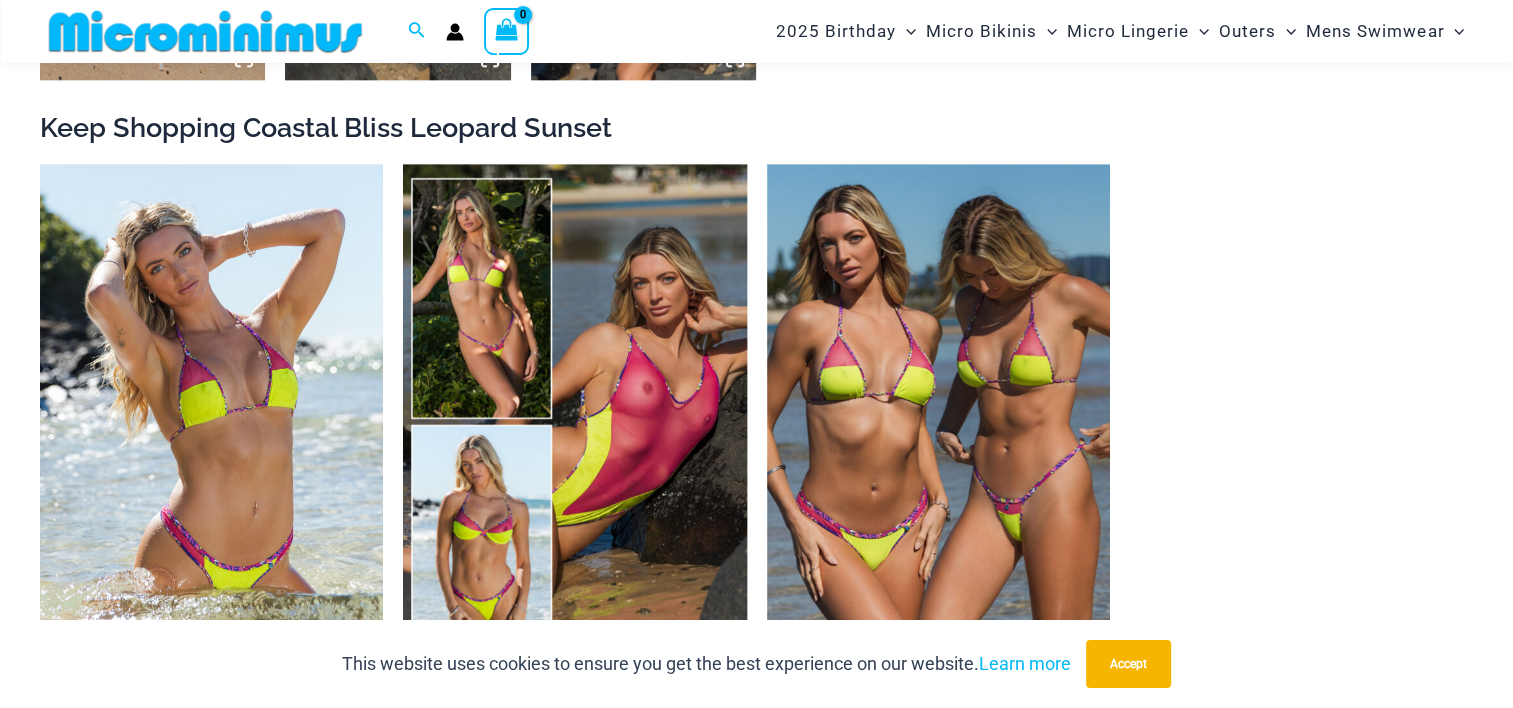 scroll, scrollTop: 2285, scrollLeft: 0, axis: vertical 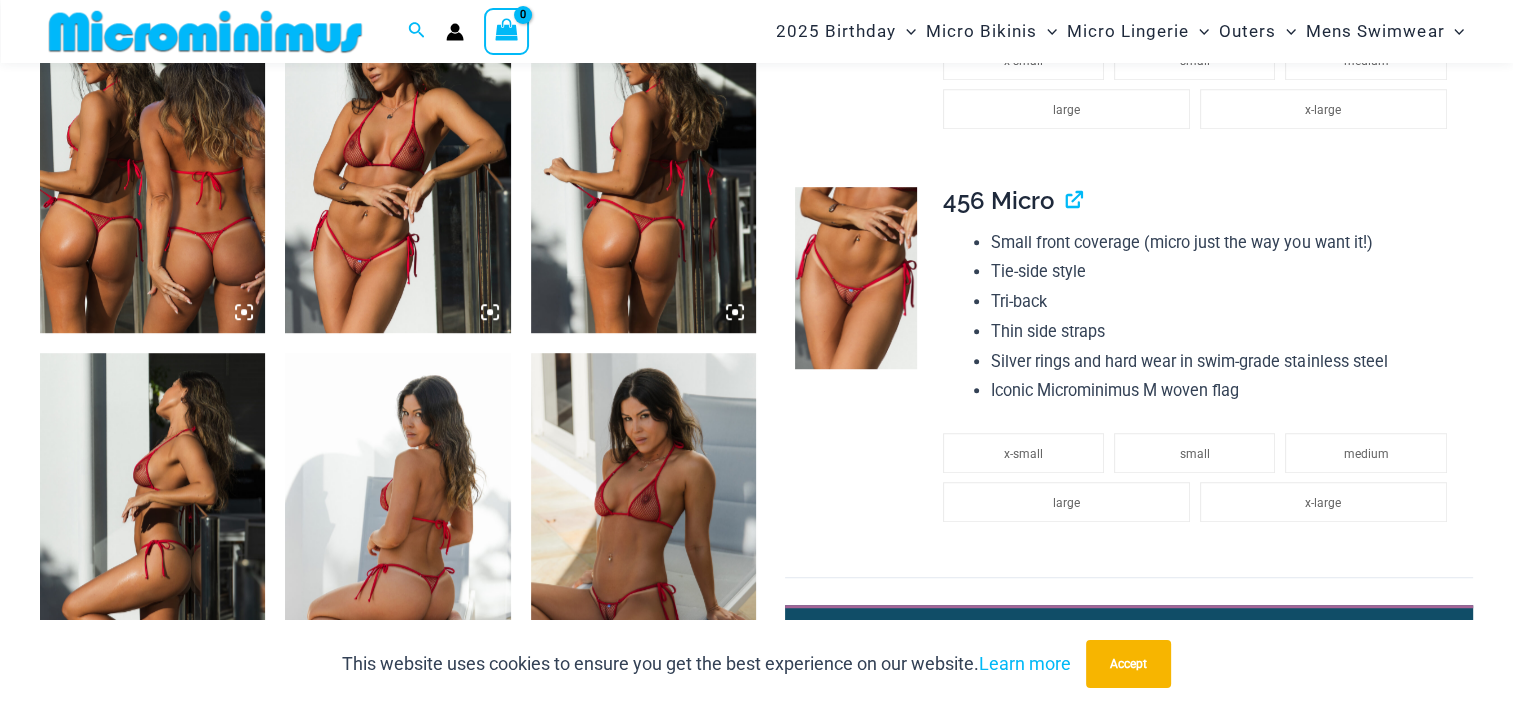click at bounding box center [152, 164] 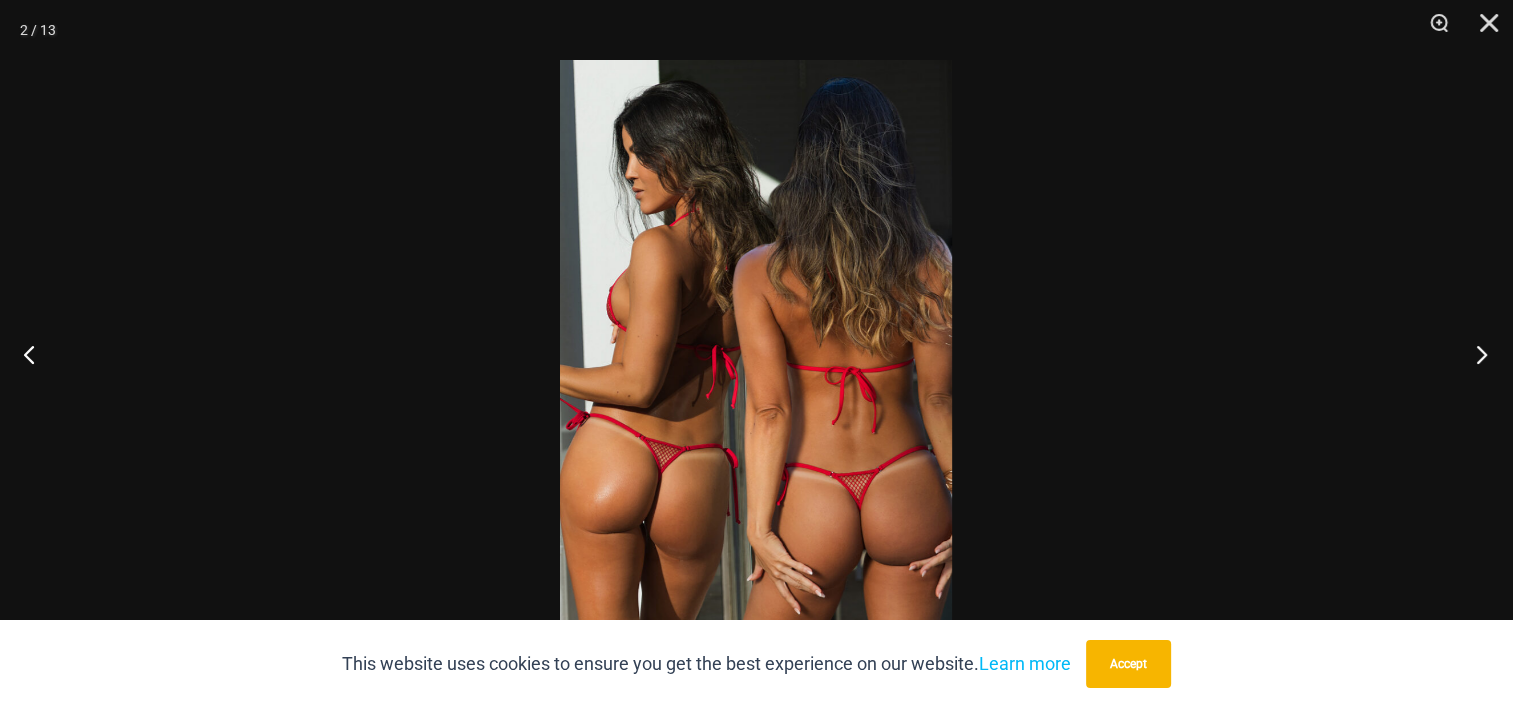 click at bounding box center (1475, 354) 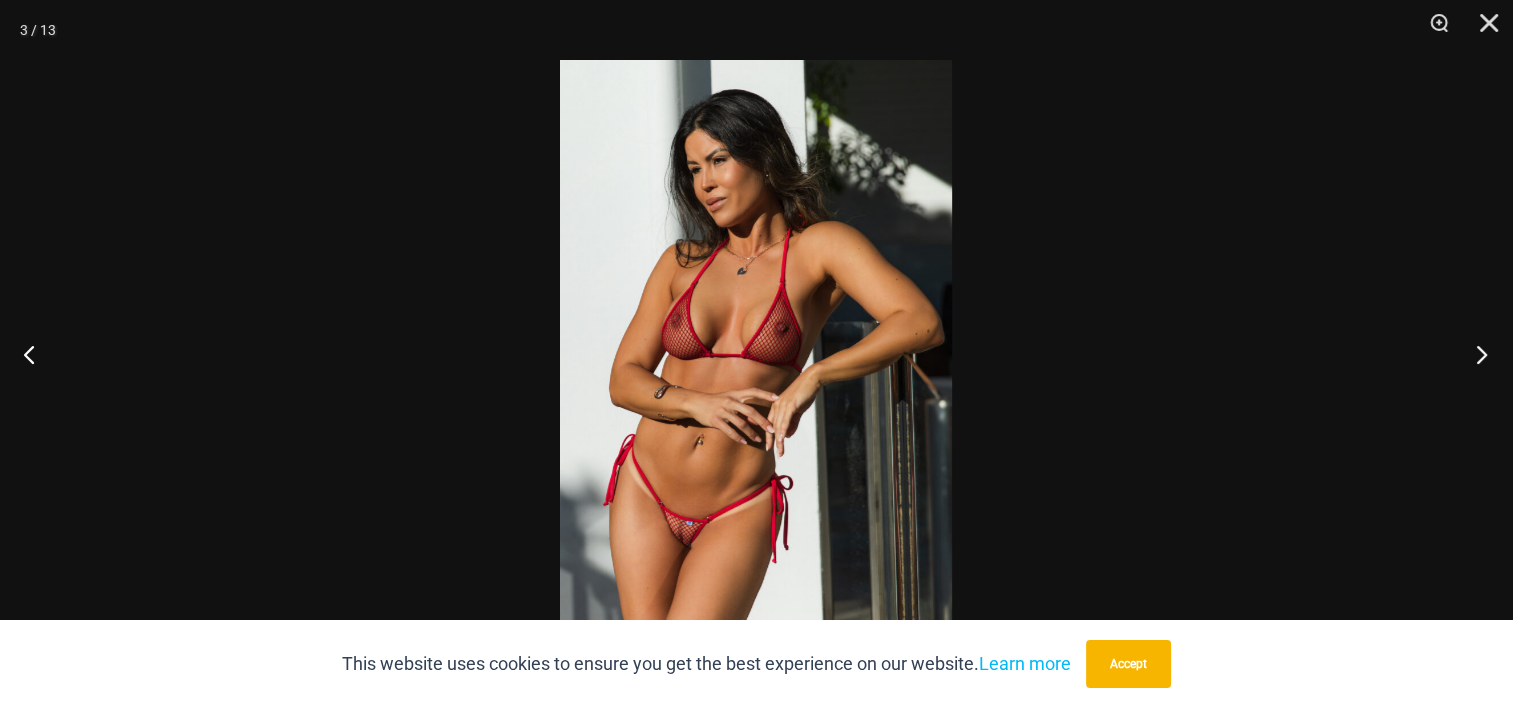 click at bounding box center (1475, 354) 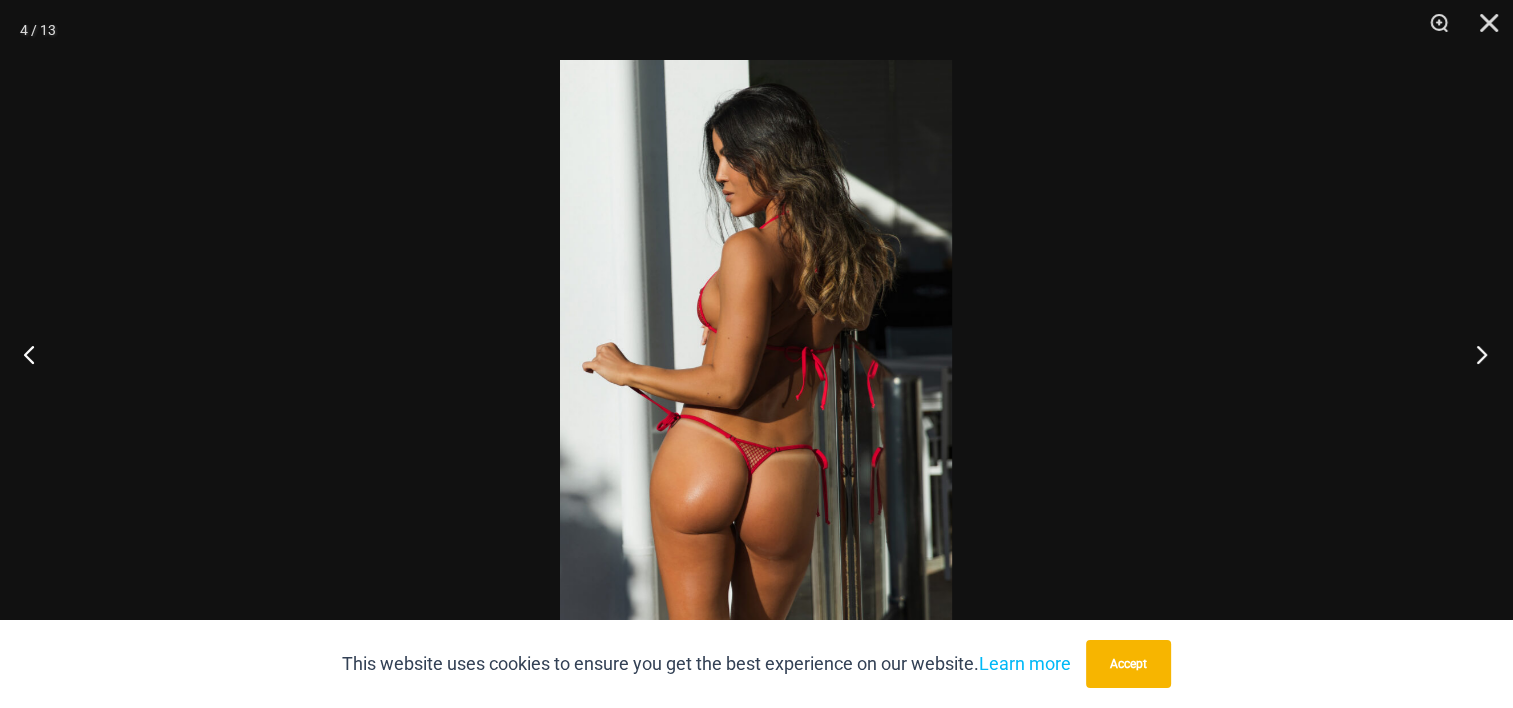 click at bounding box center [1475, 354] 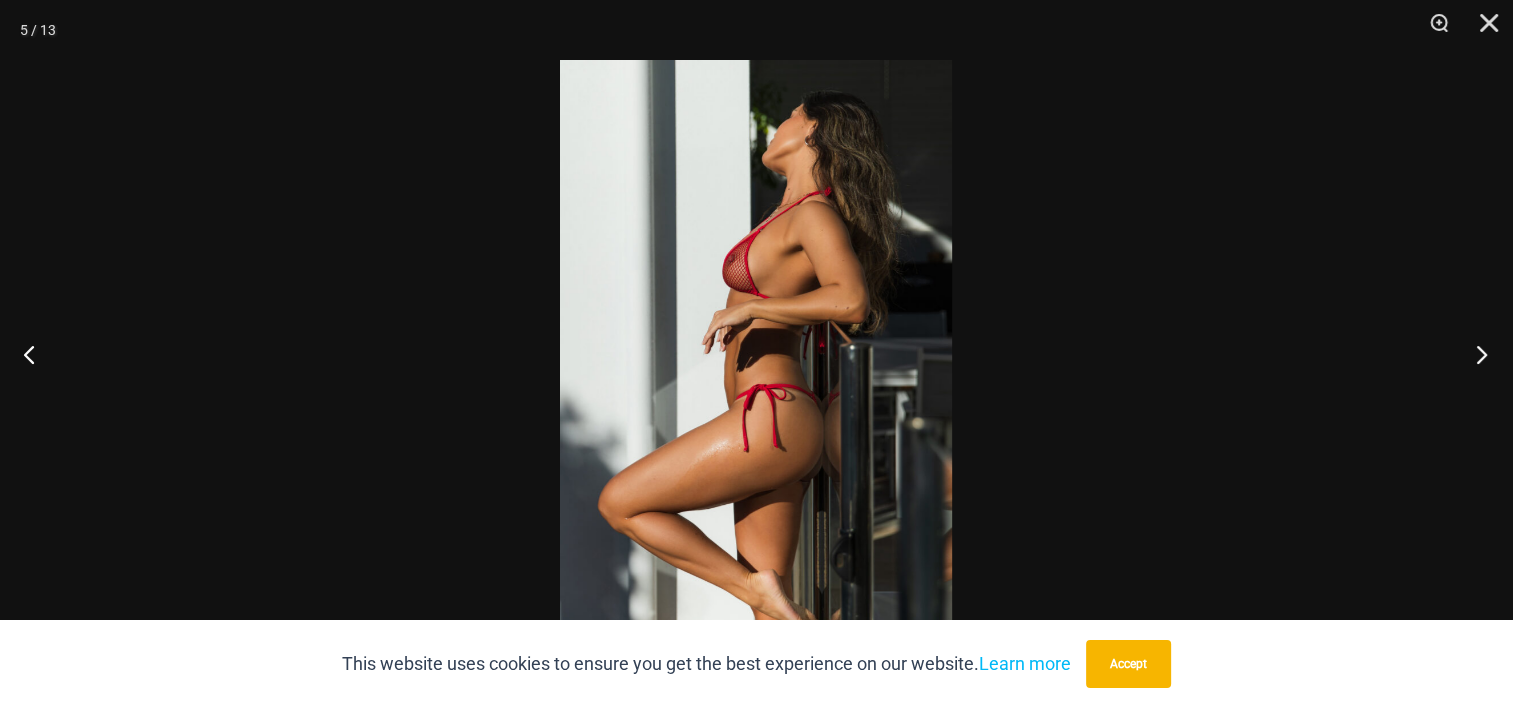 click at bounding box center [1475, 354] 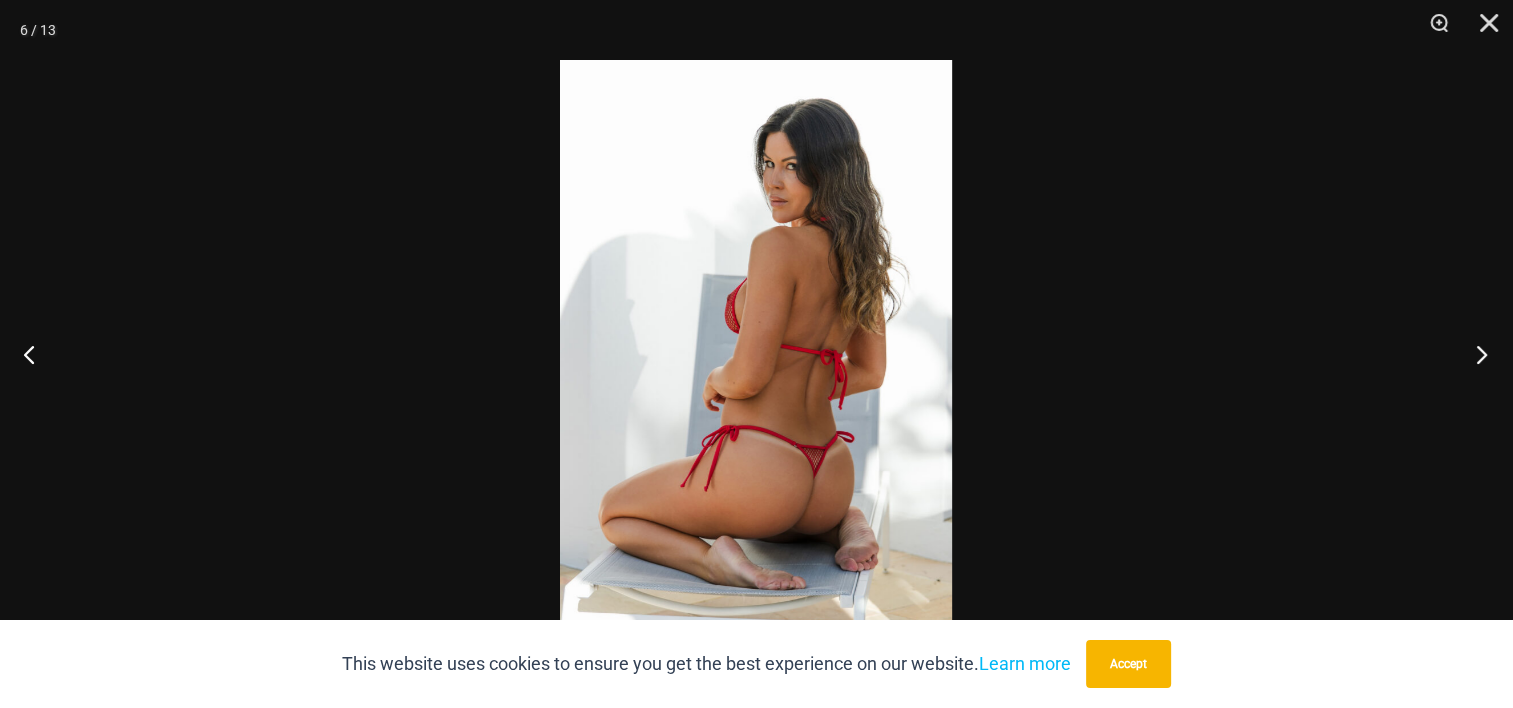 click at bounding box center [1475, 354] 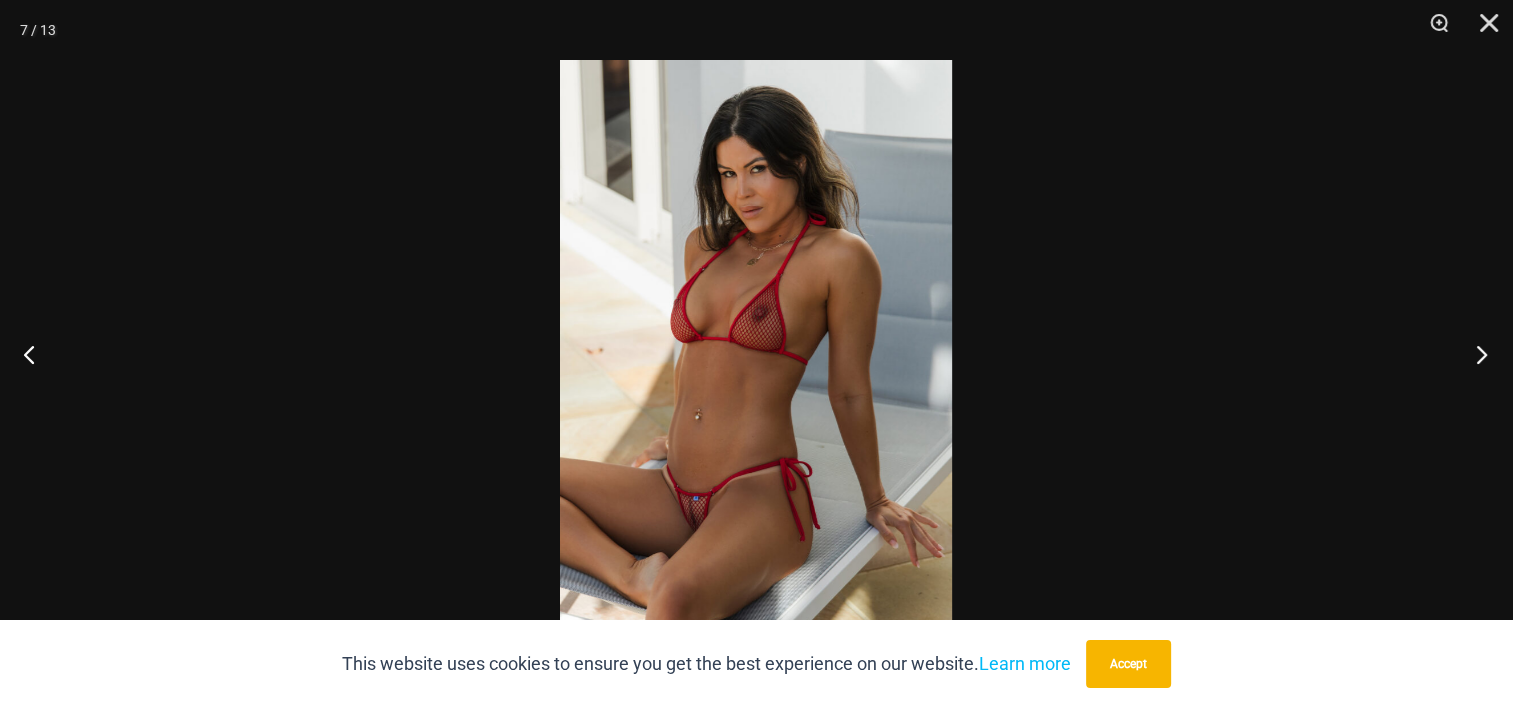 click at bounding box center [1475, 354] 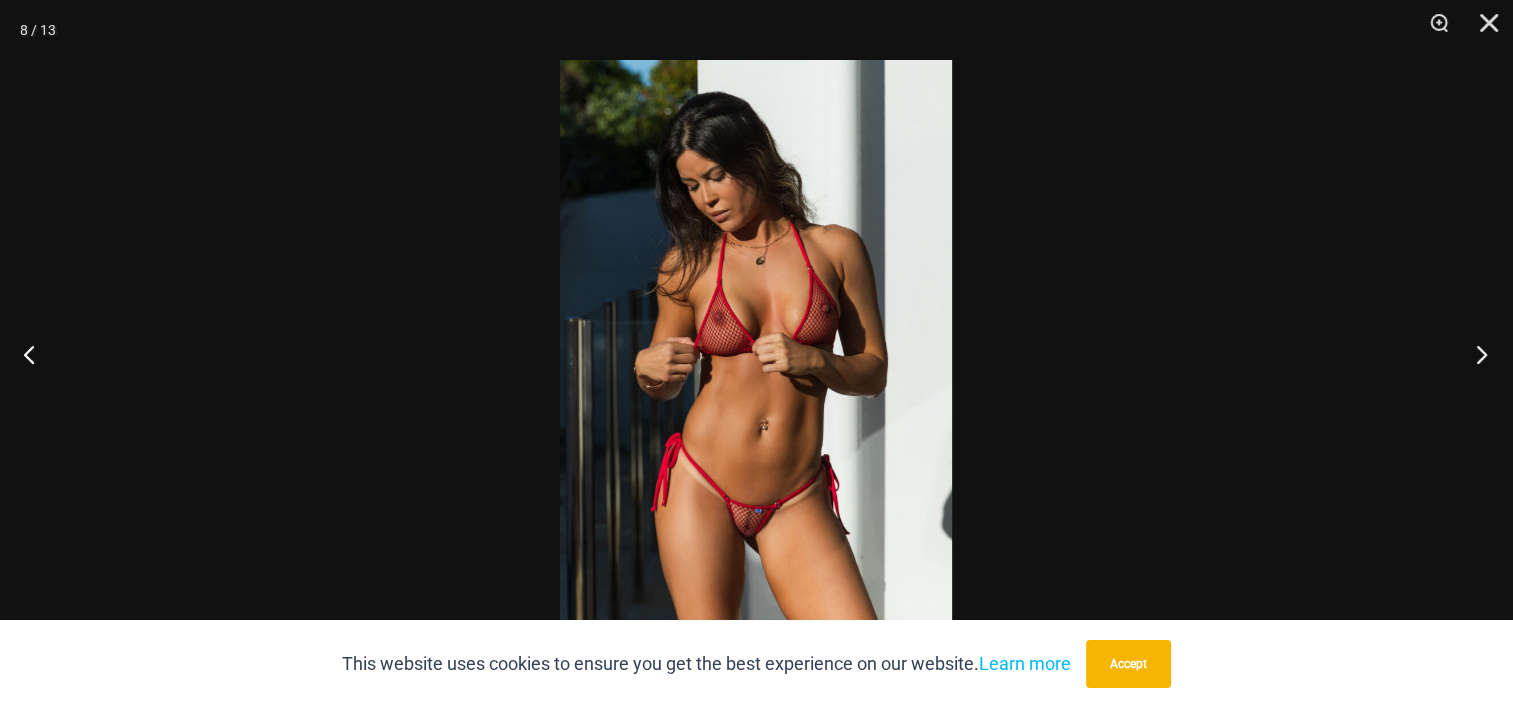 click at bounding box center (1475, 354) 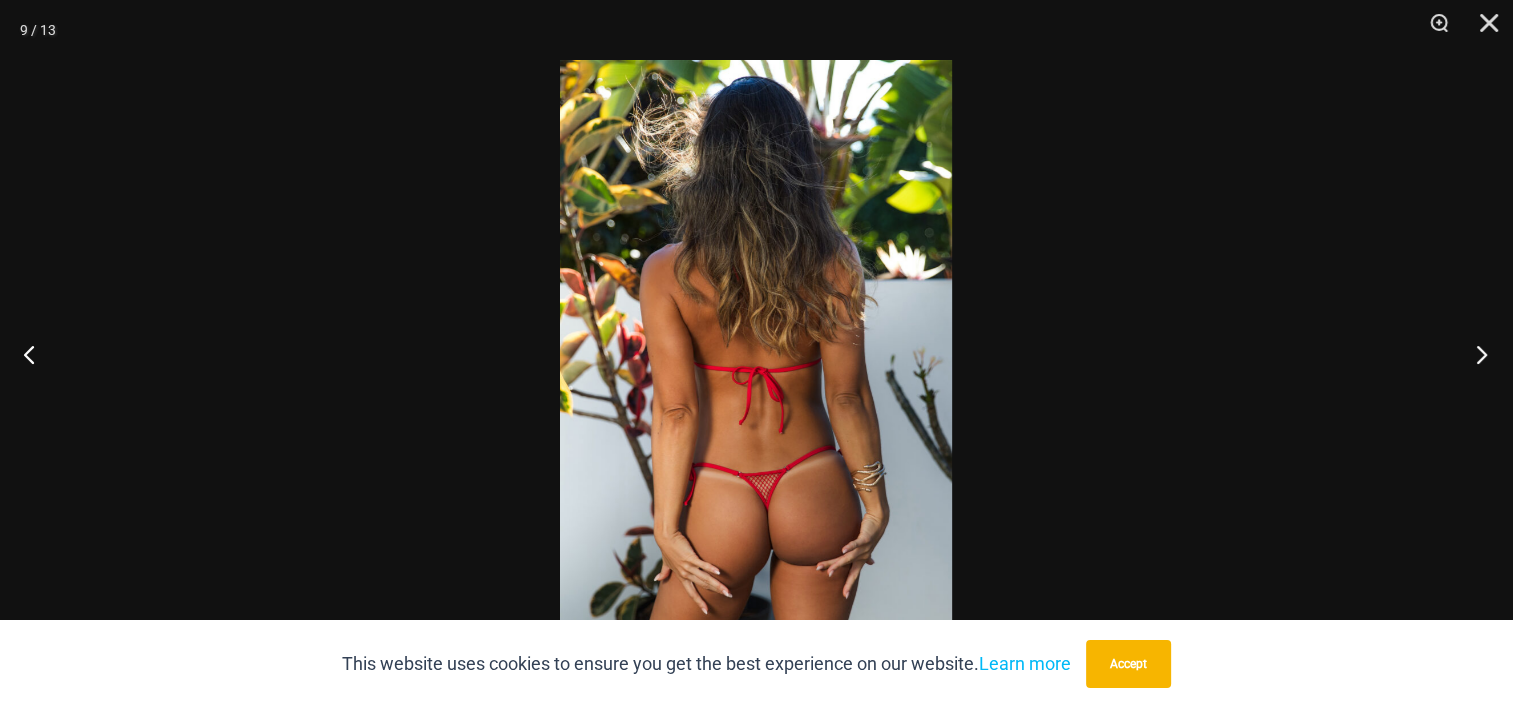 click at bounding box center (1475, 354) 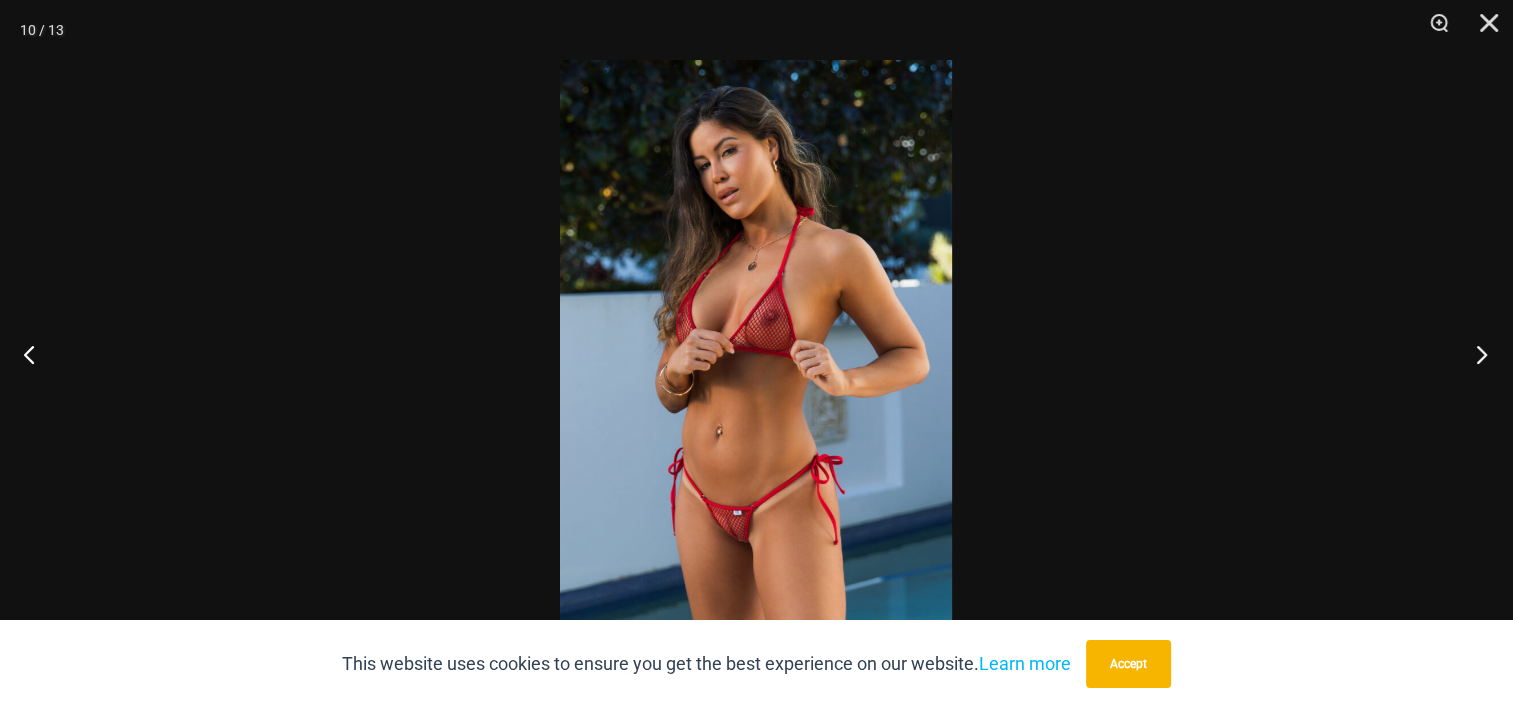 click at bounding box center (1475, 354) 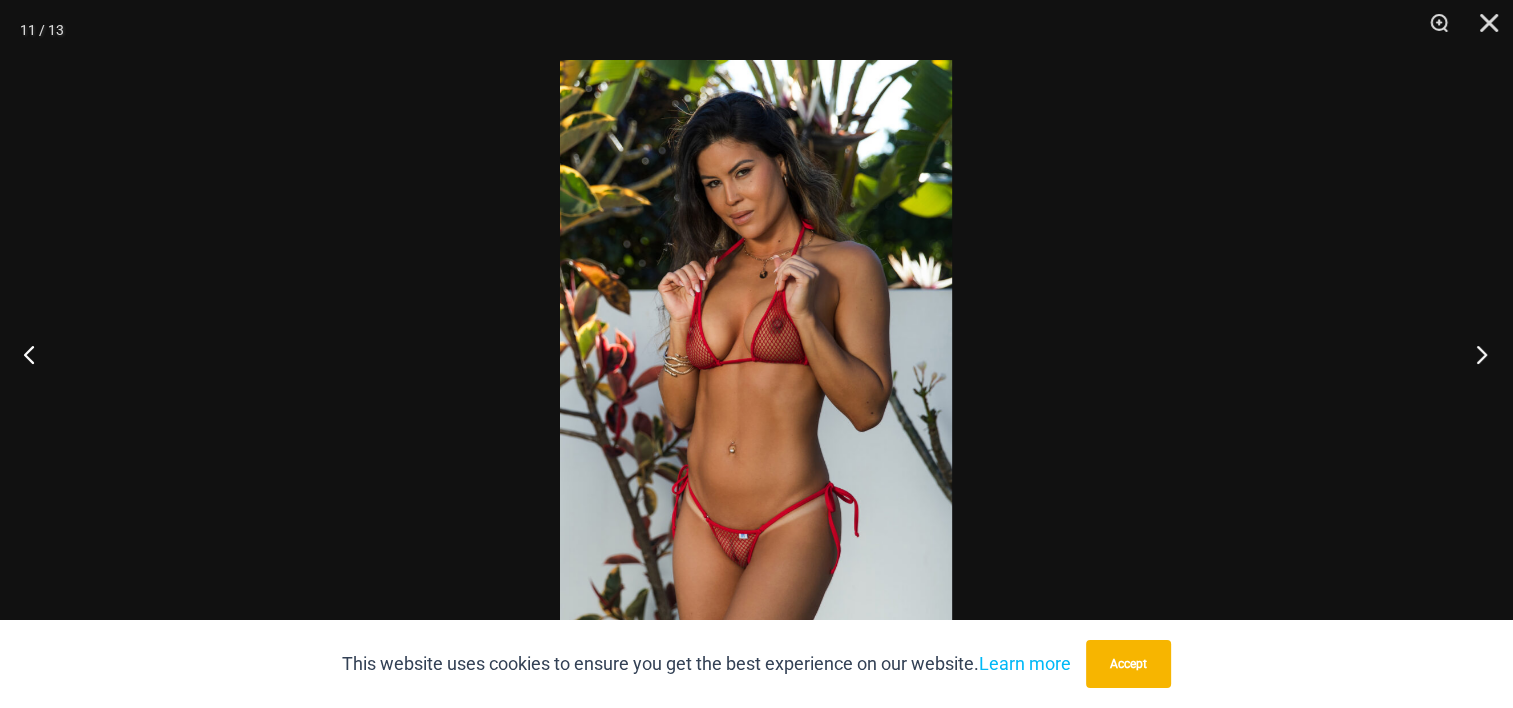 click at bounding box center [1475, 354] 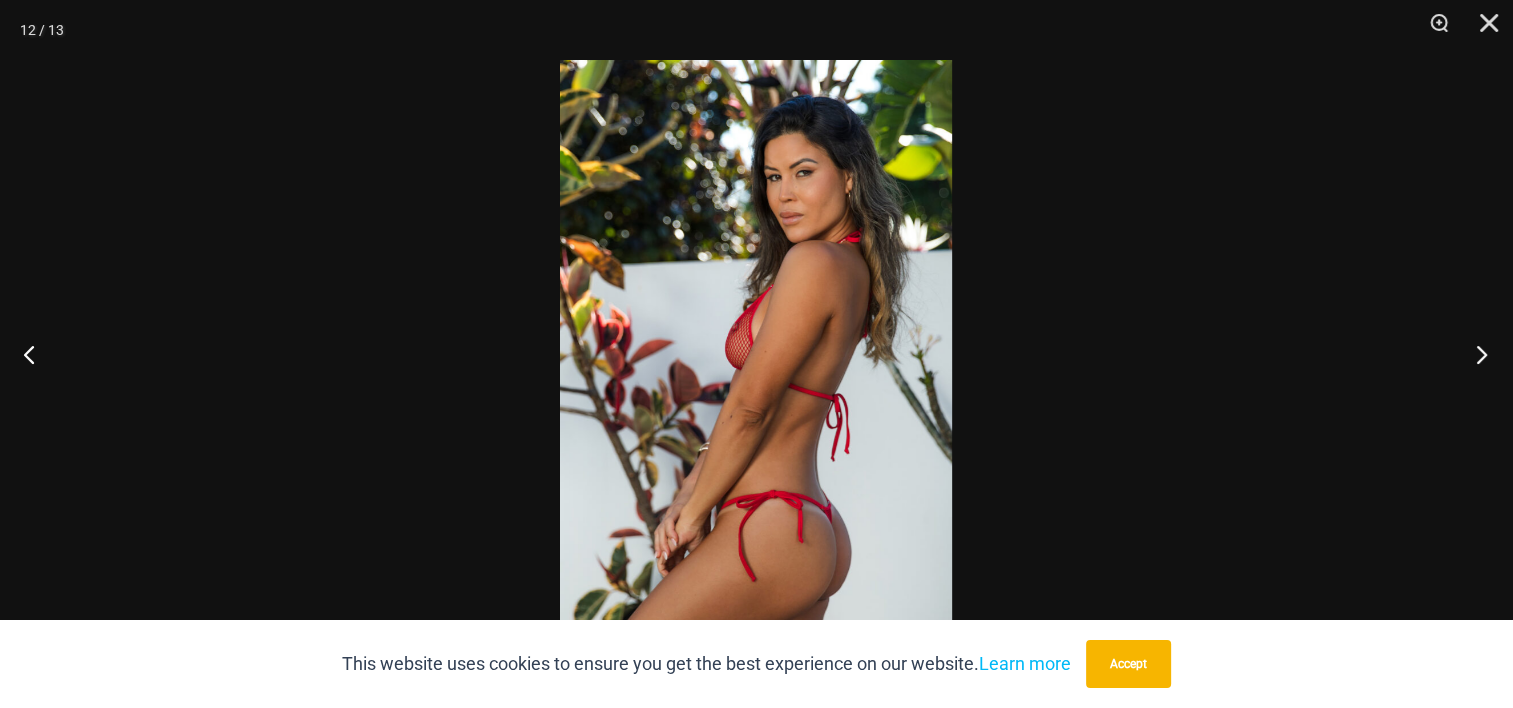 click at bounding box center (1475, 354) 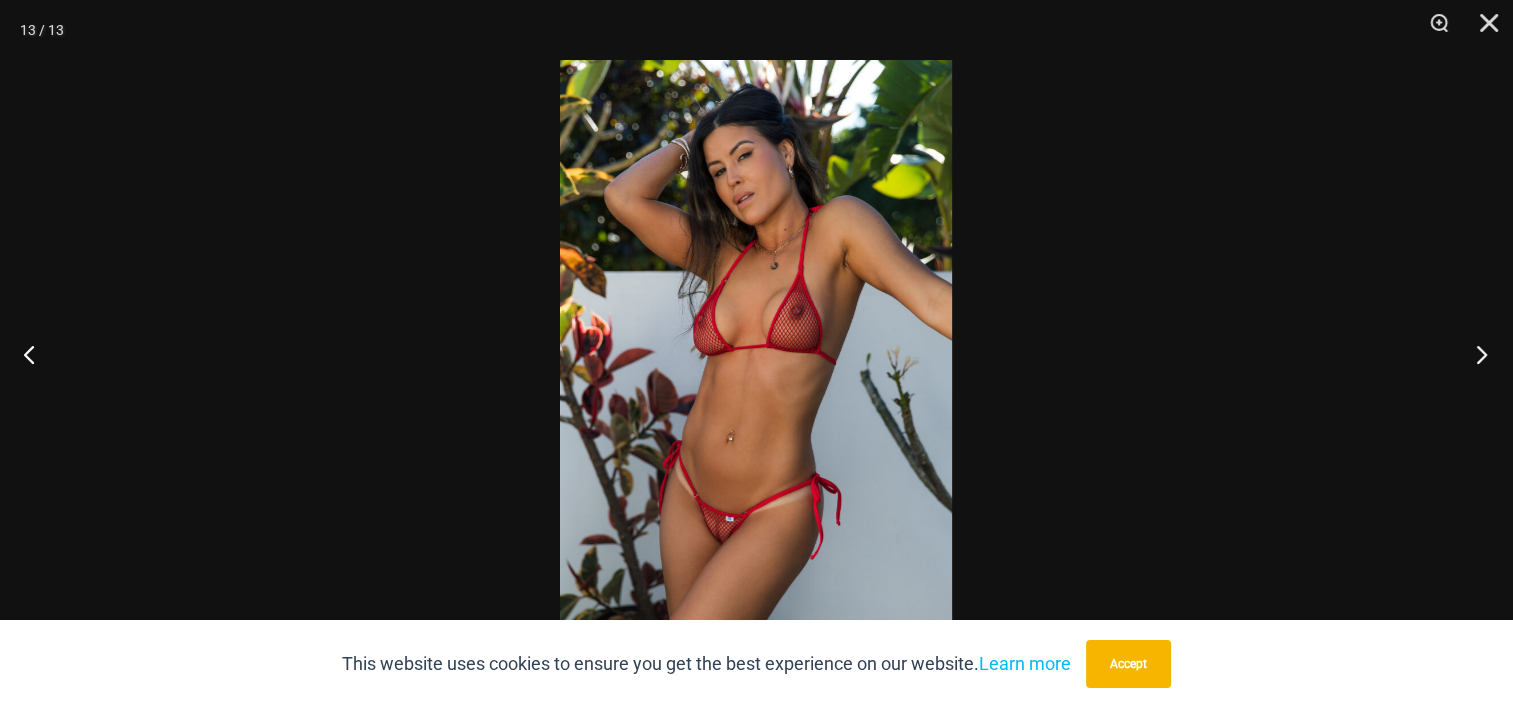 click at bounding box center (1475, 354) 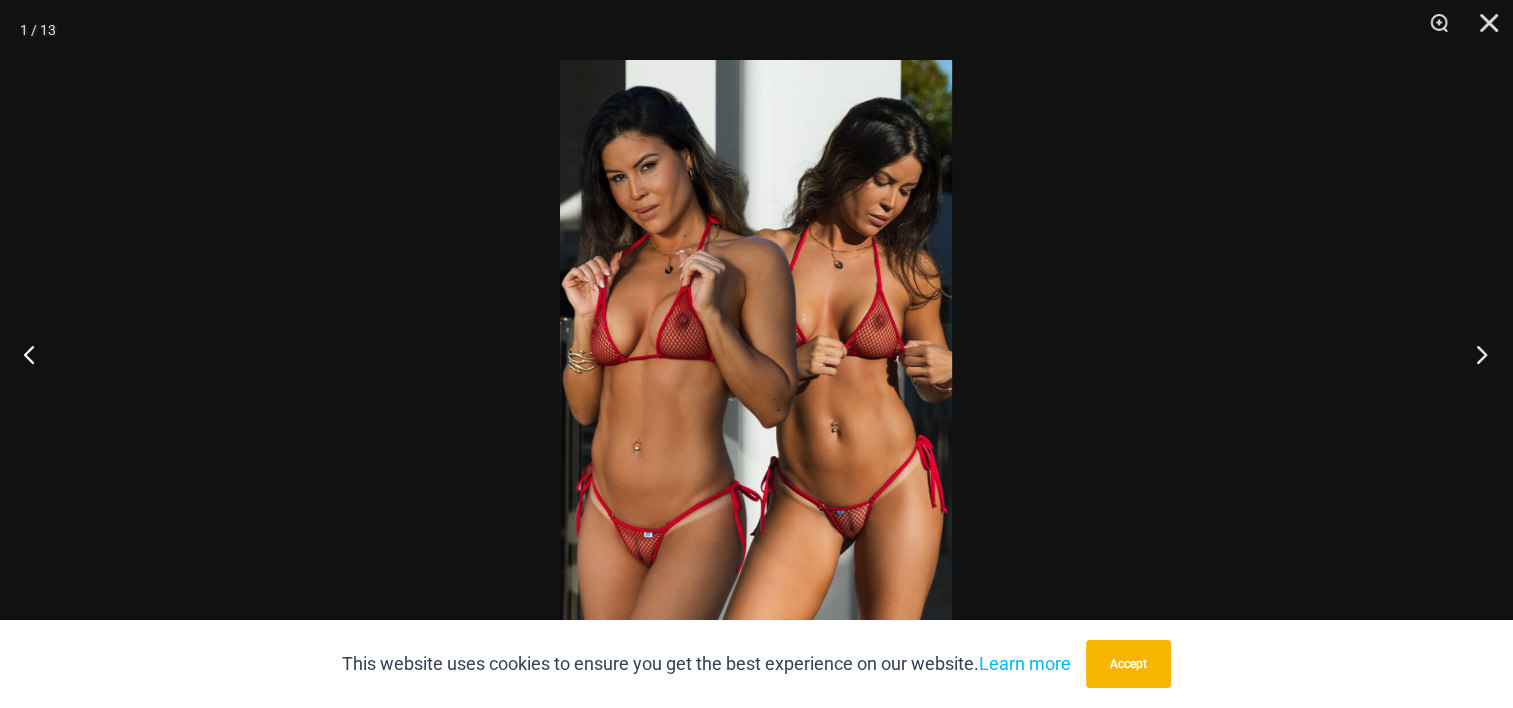click at bounding box center (1475, 354) 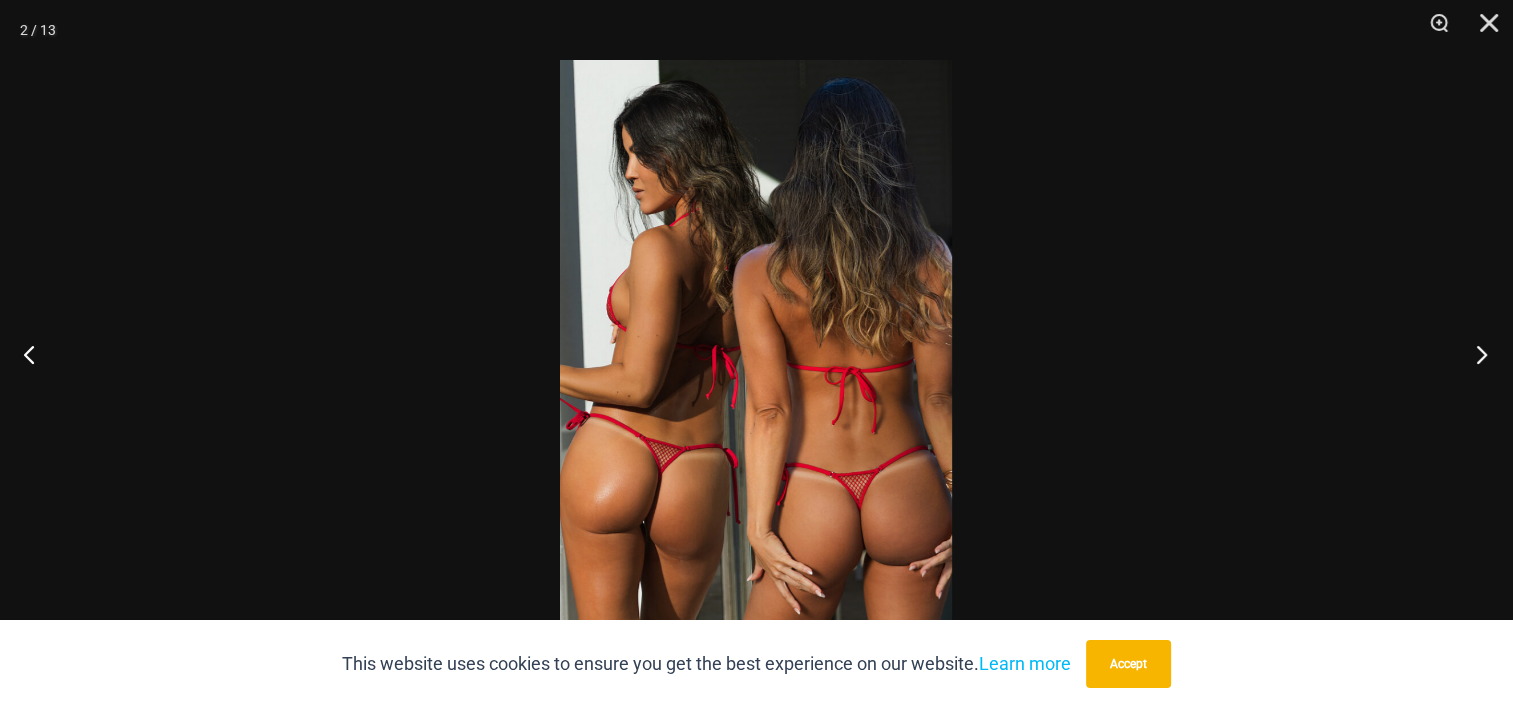 click at bounding box center [1475, 354] 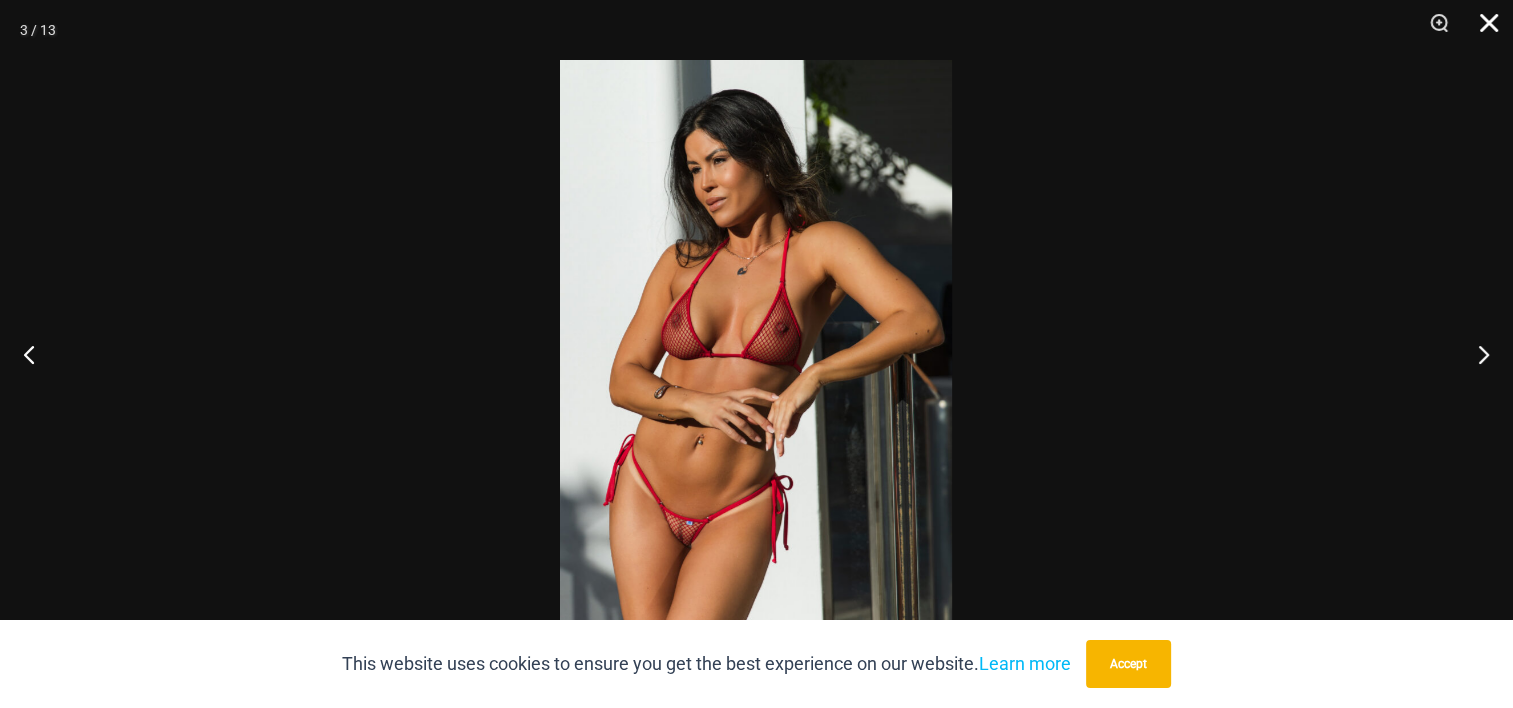 click at bounding box center (1482, 30) 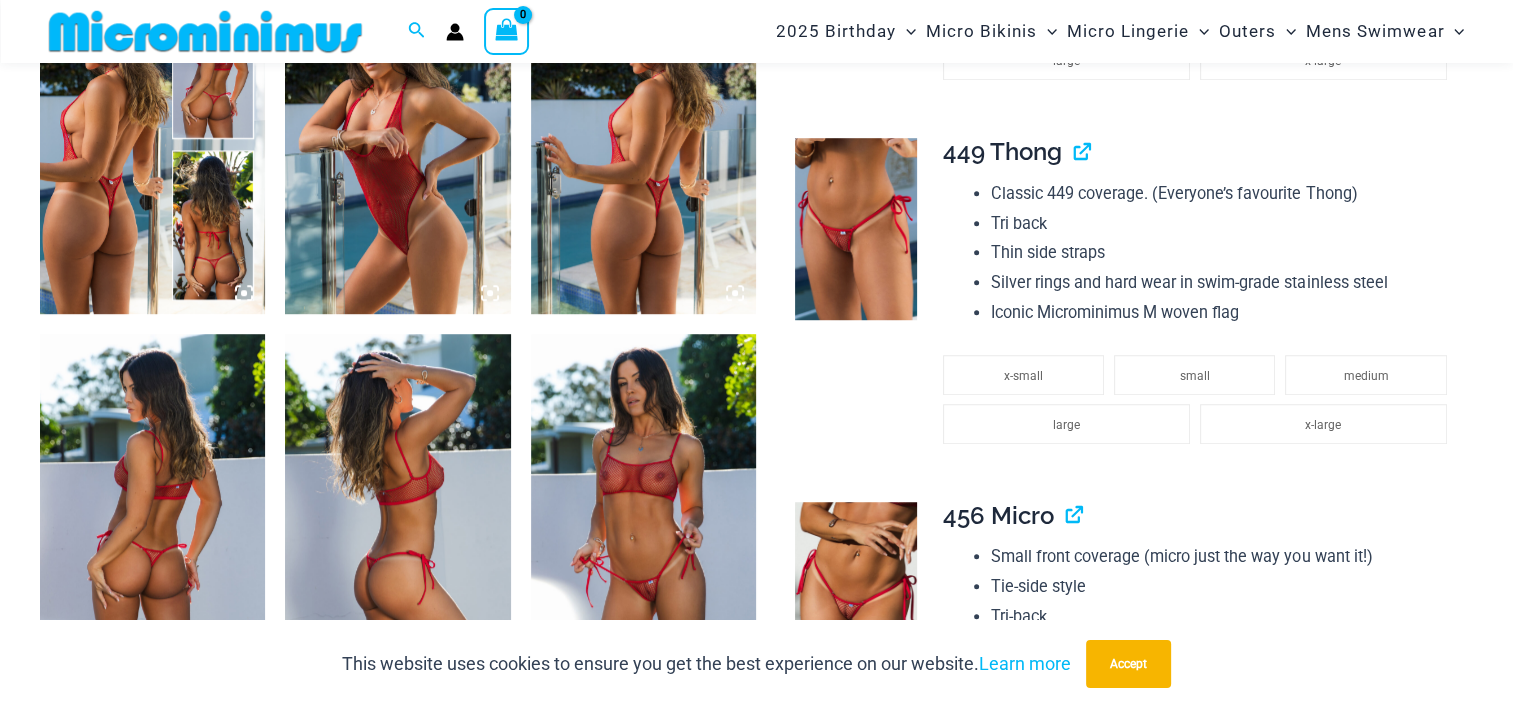 scroll, scrollTop: 1185, scrollLeft: 0, axis: vertical 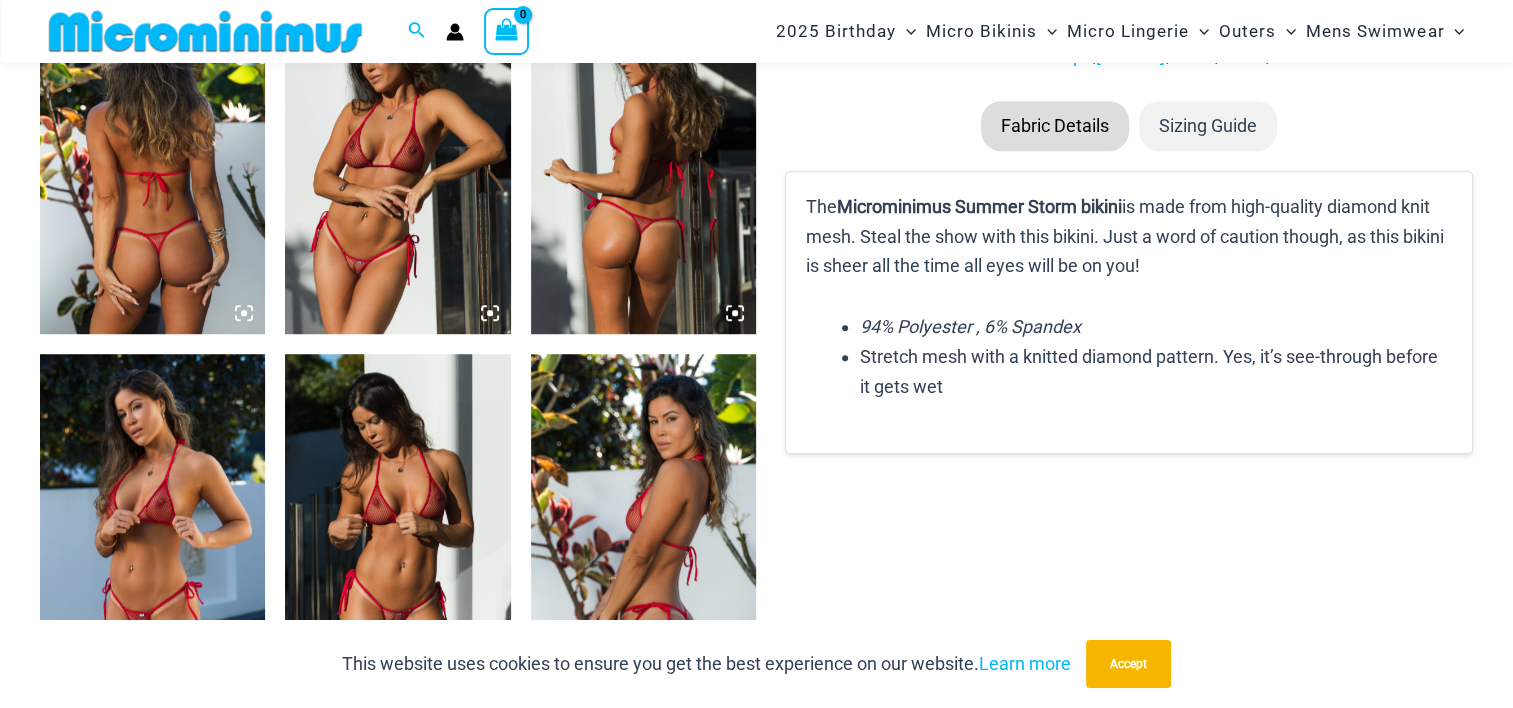 click at bounding box center (152, 165) 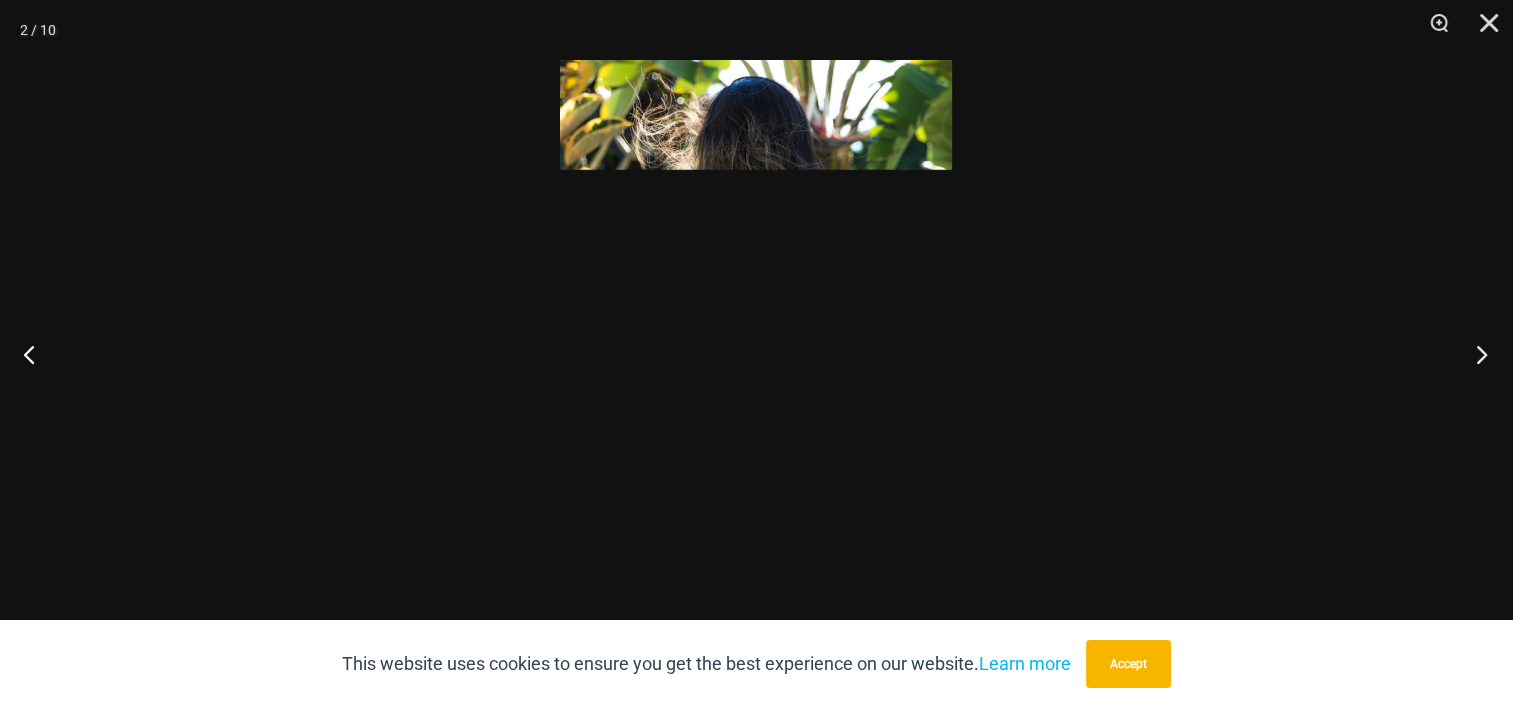 click at bounding box center [1475, 354] 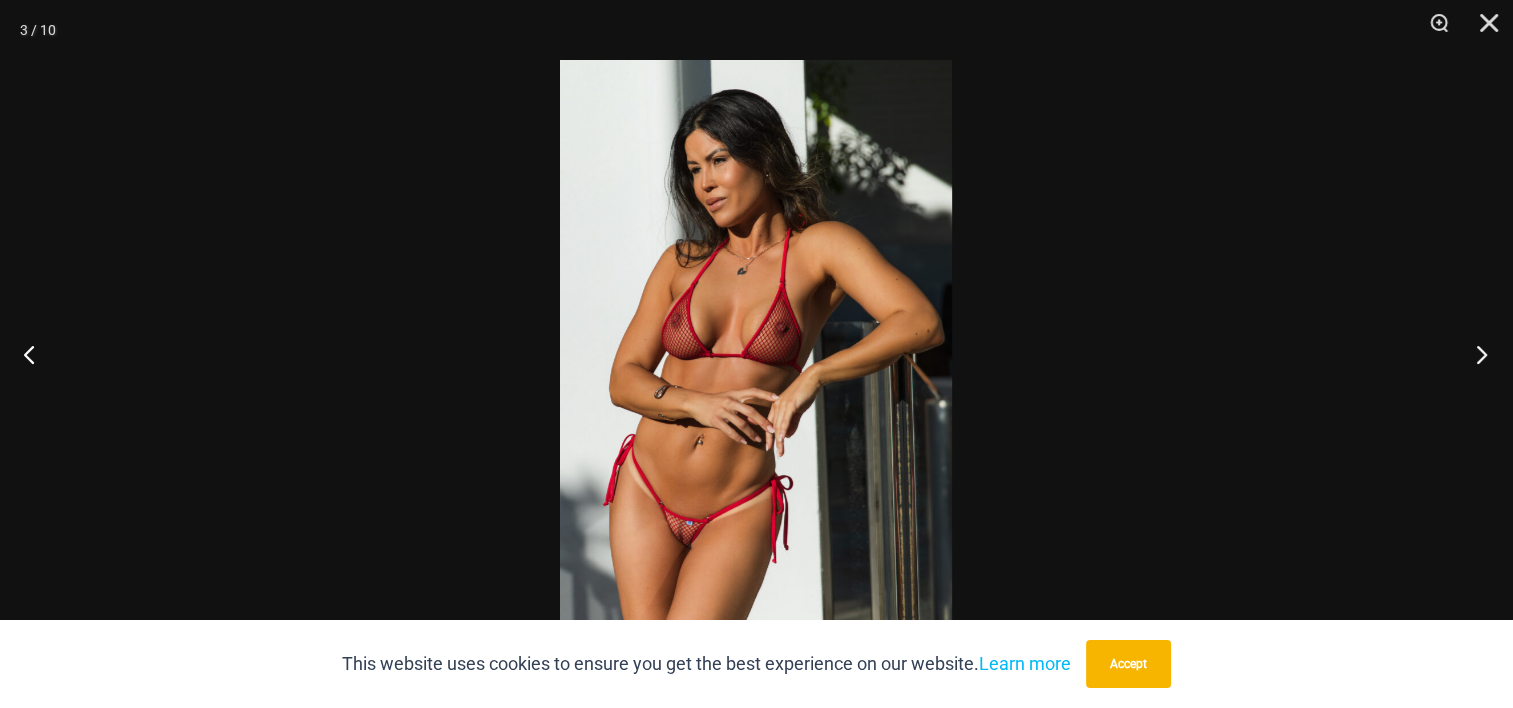 click at bounding box center [1475, 354] 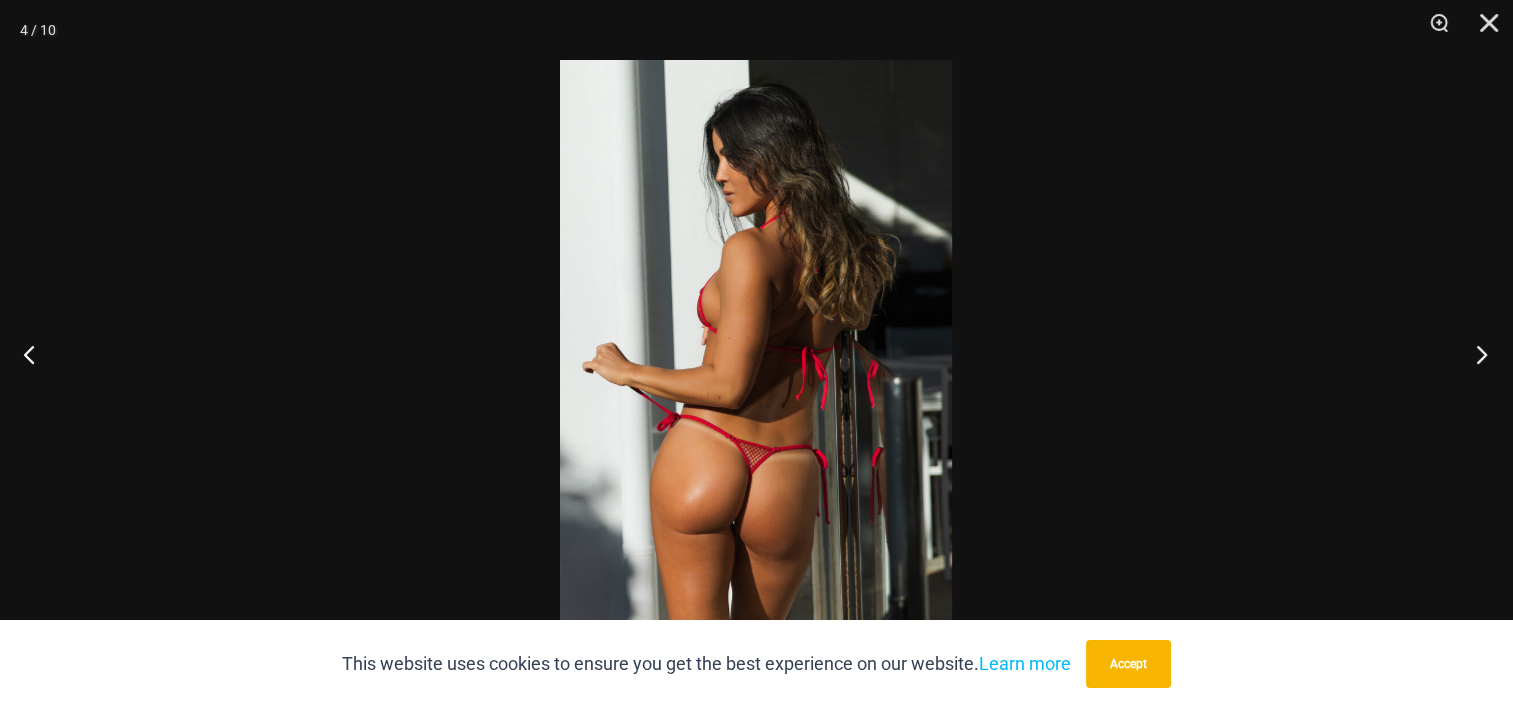 click at bounding box center [1475, 354] 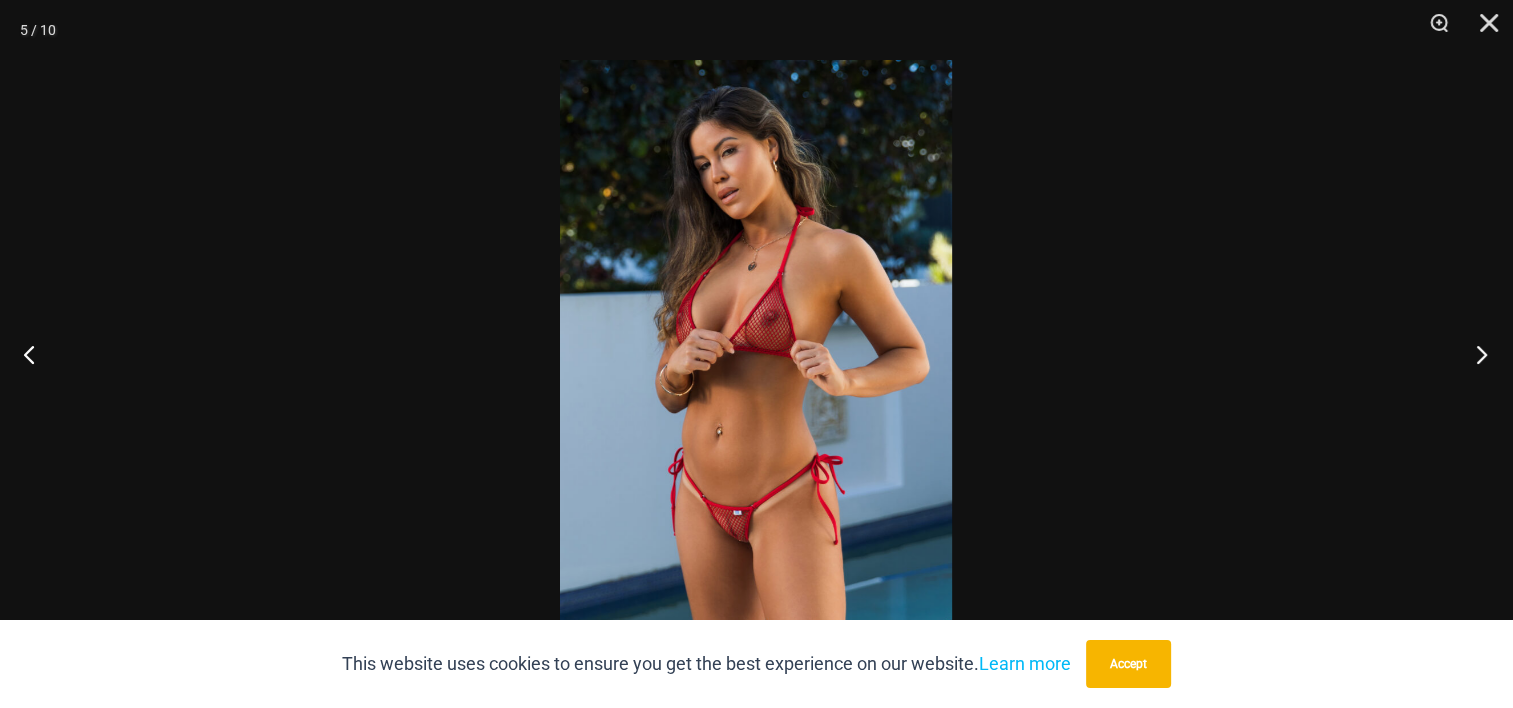 click at bounding box center [1475, 354] 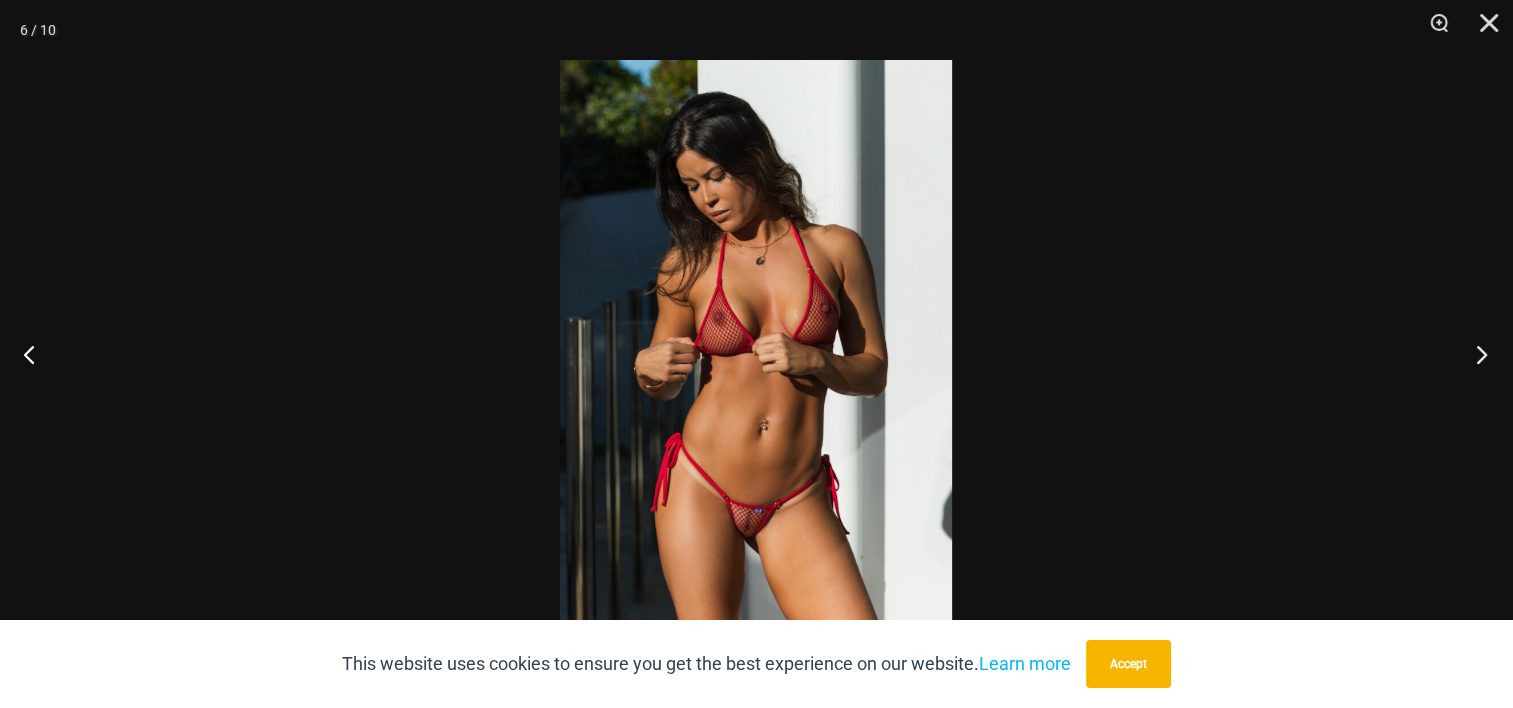 click at bounding box center [1475, 354] 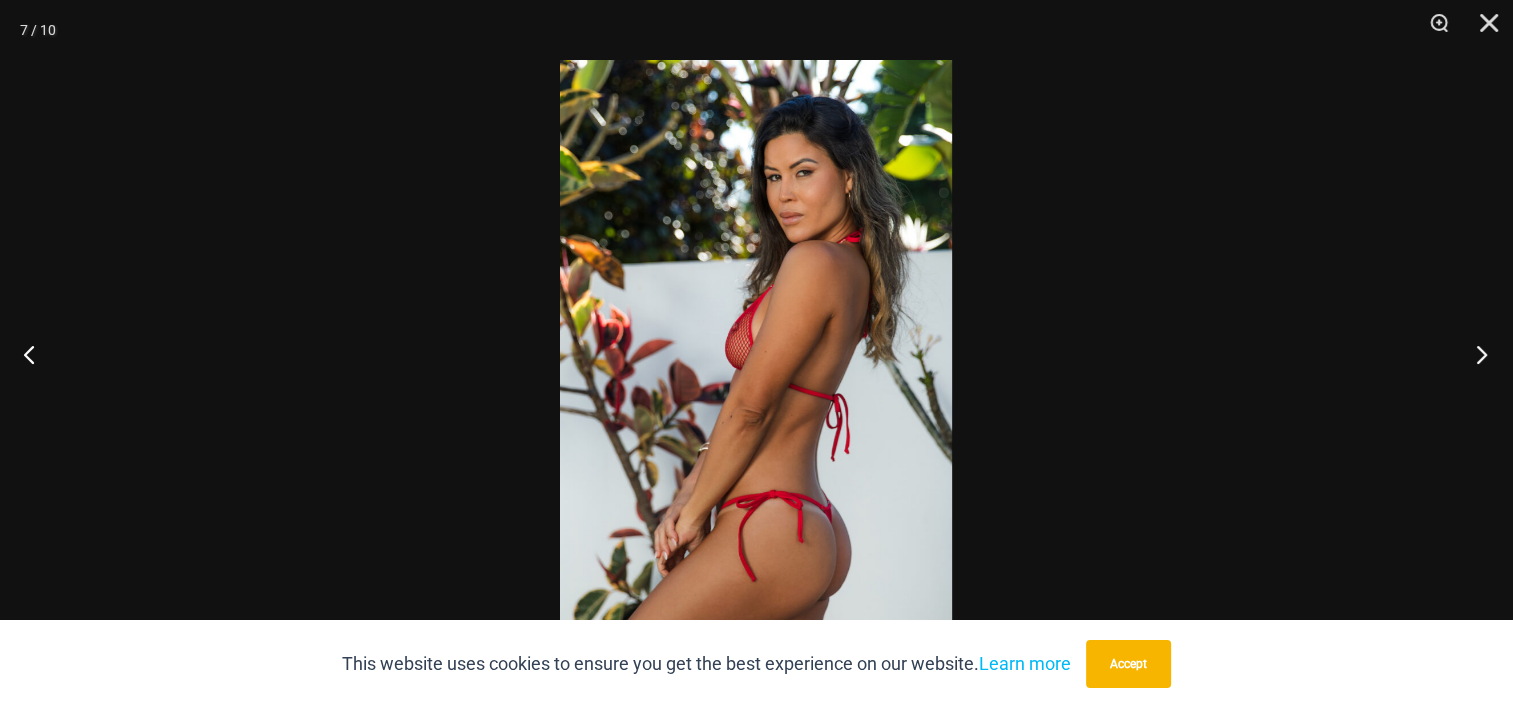 click at bounding box center [1475, 354] 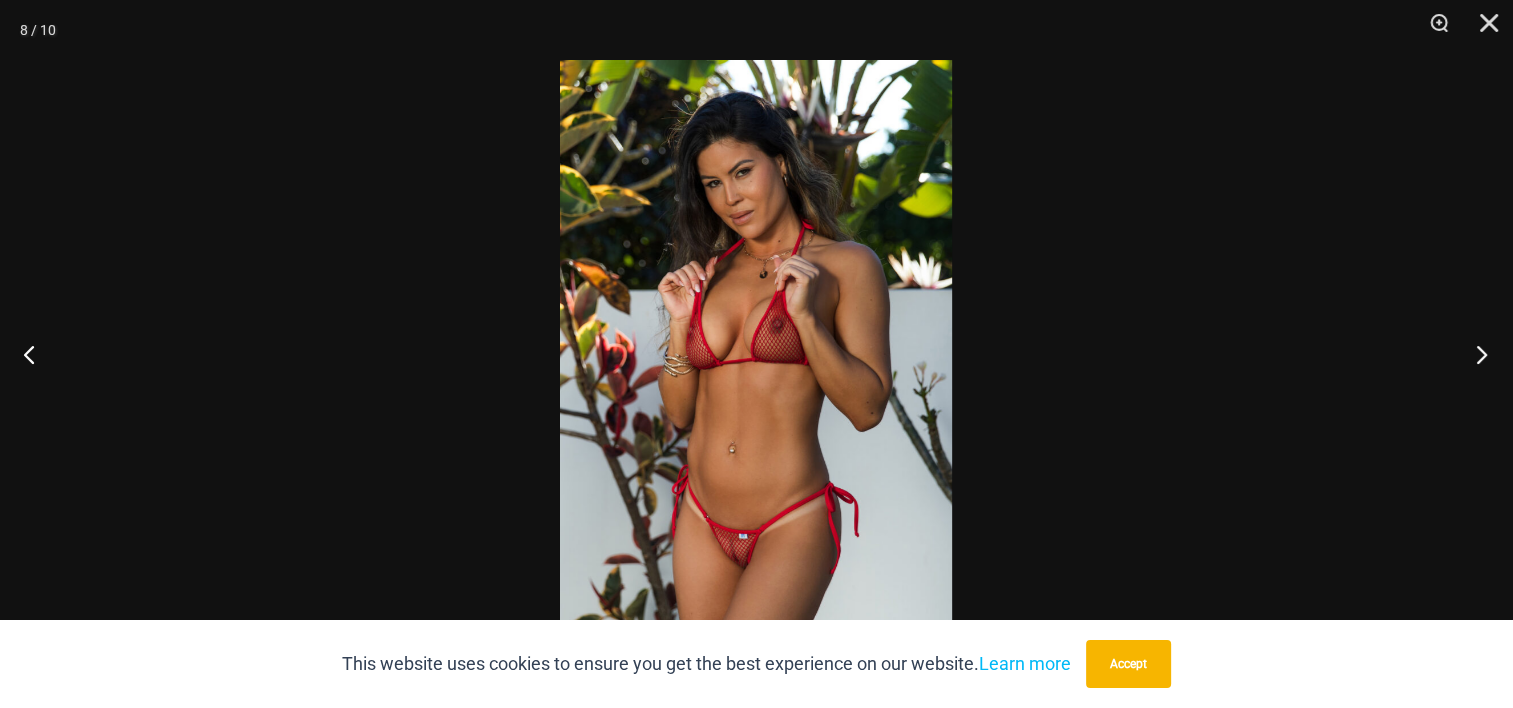 click at bounding box center (1475, 354) 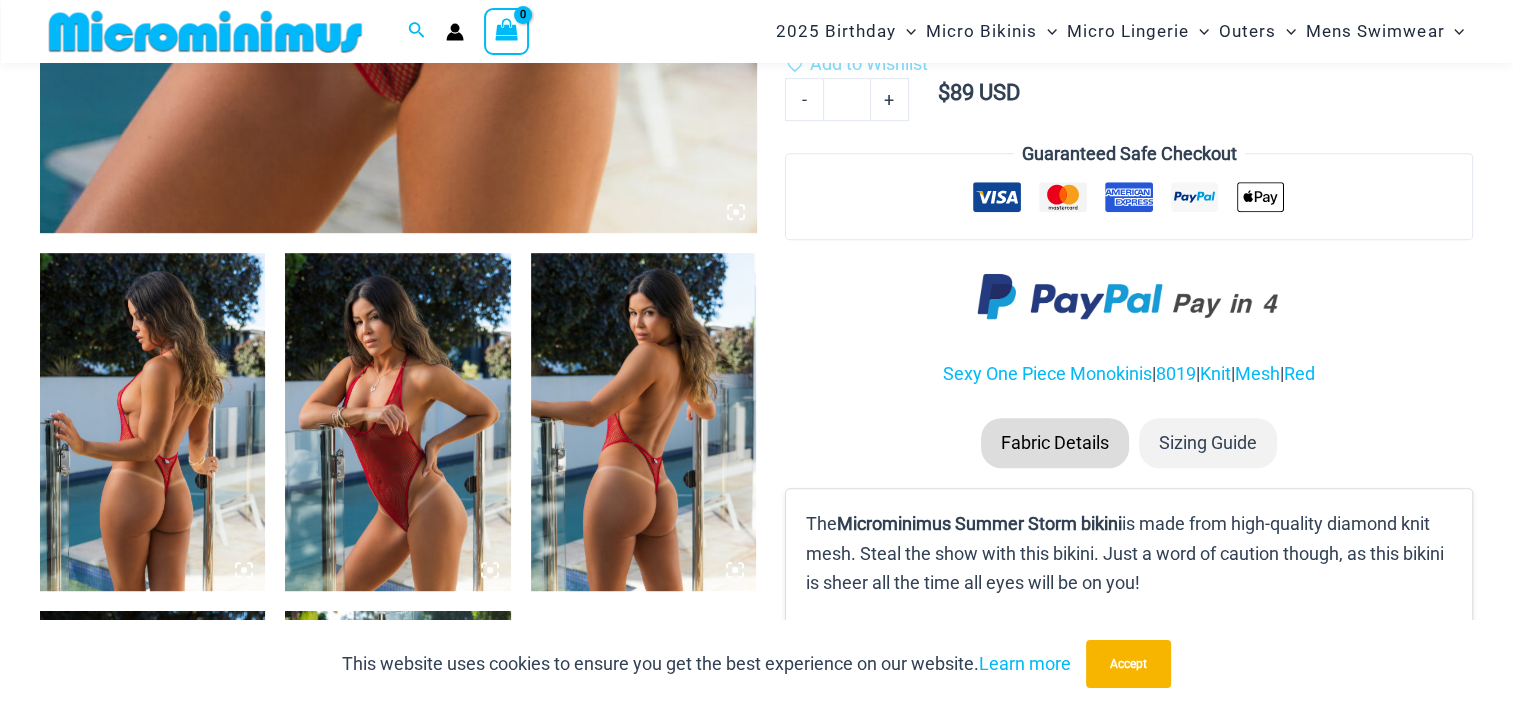 scroll, scrollTop: 1081, scrollLeft: 0, axis: vertical 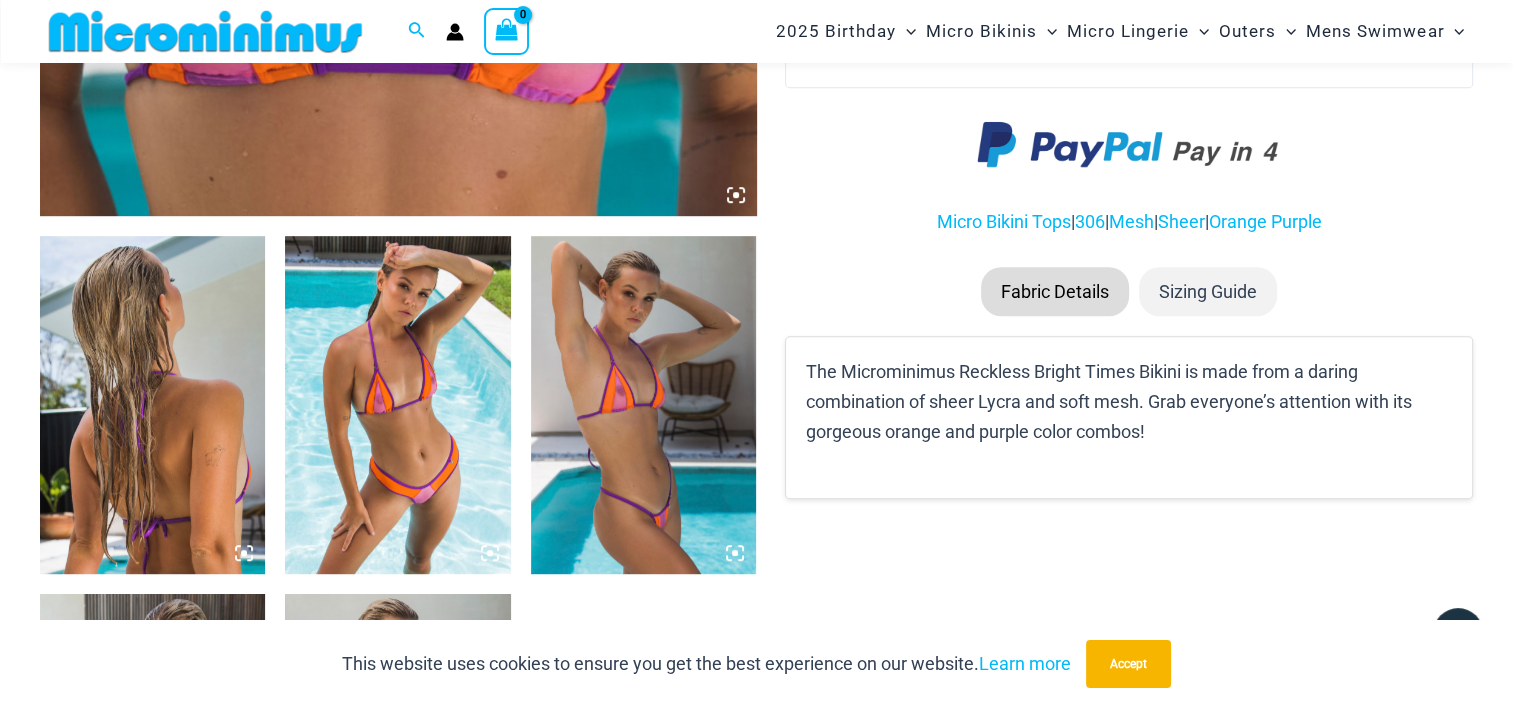 click at bounding box center (397, 405) 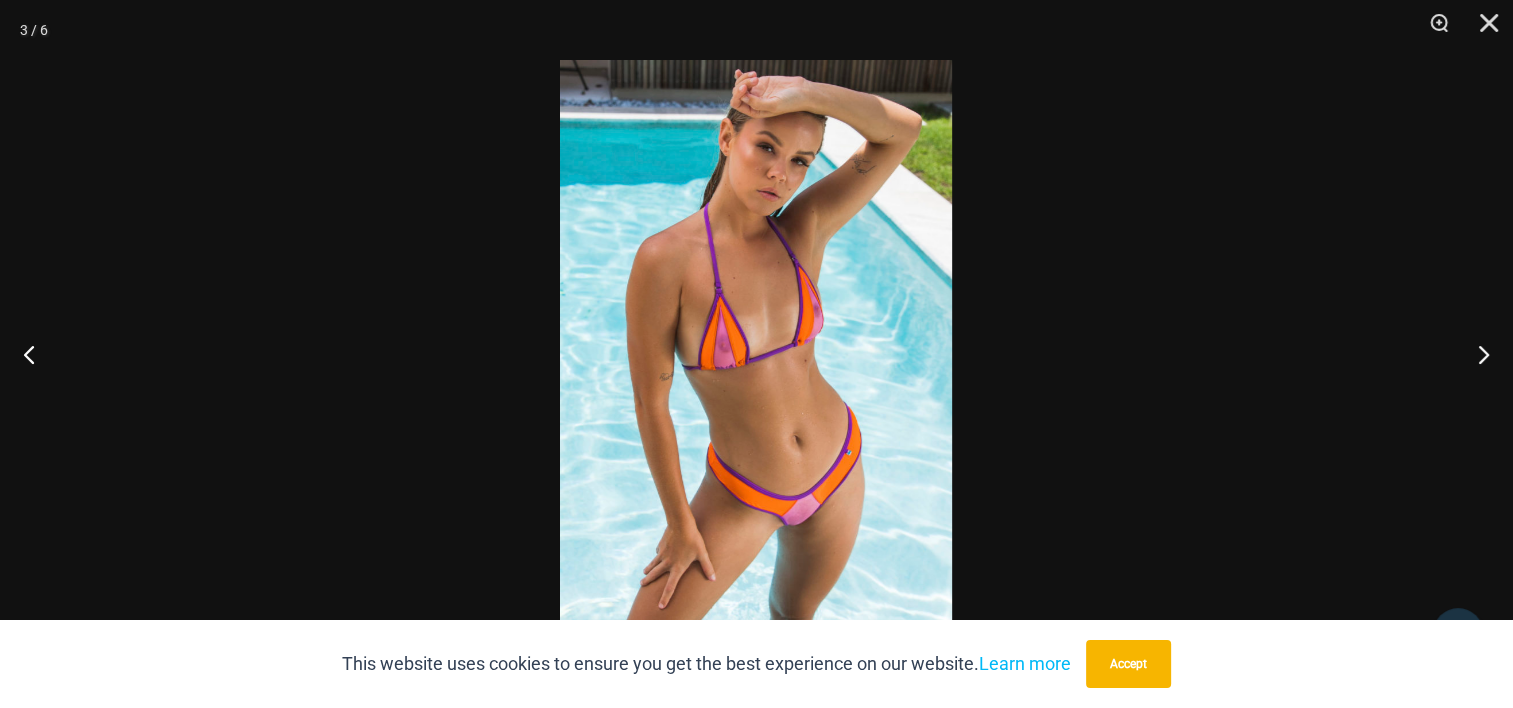 click at bounding box center (756, 354) 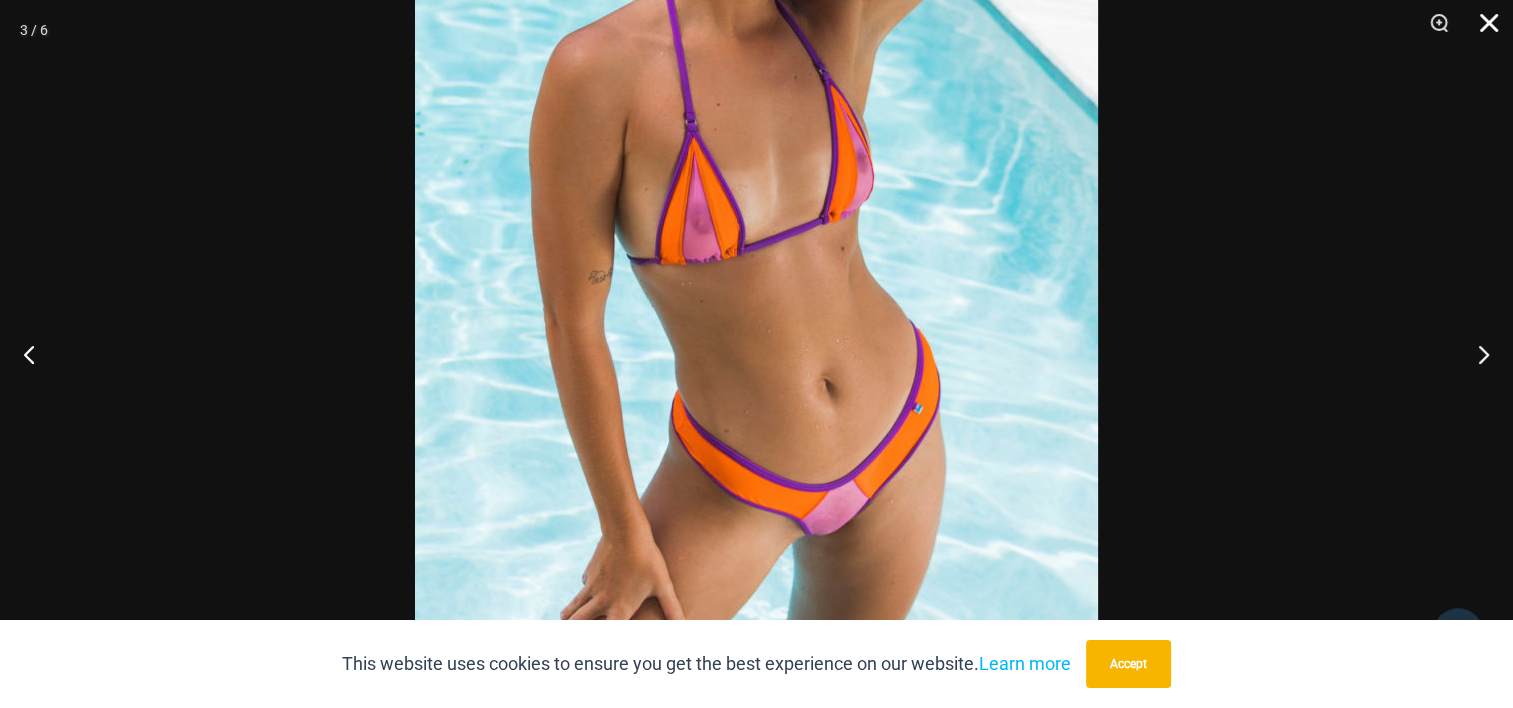 click at bounding box center (1482, 30) 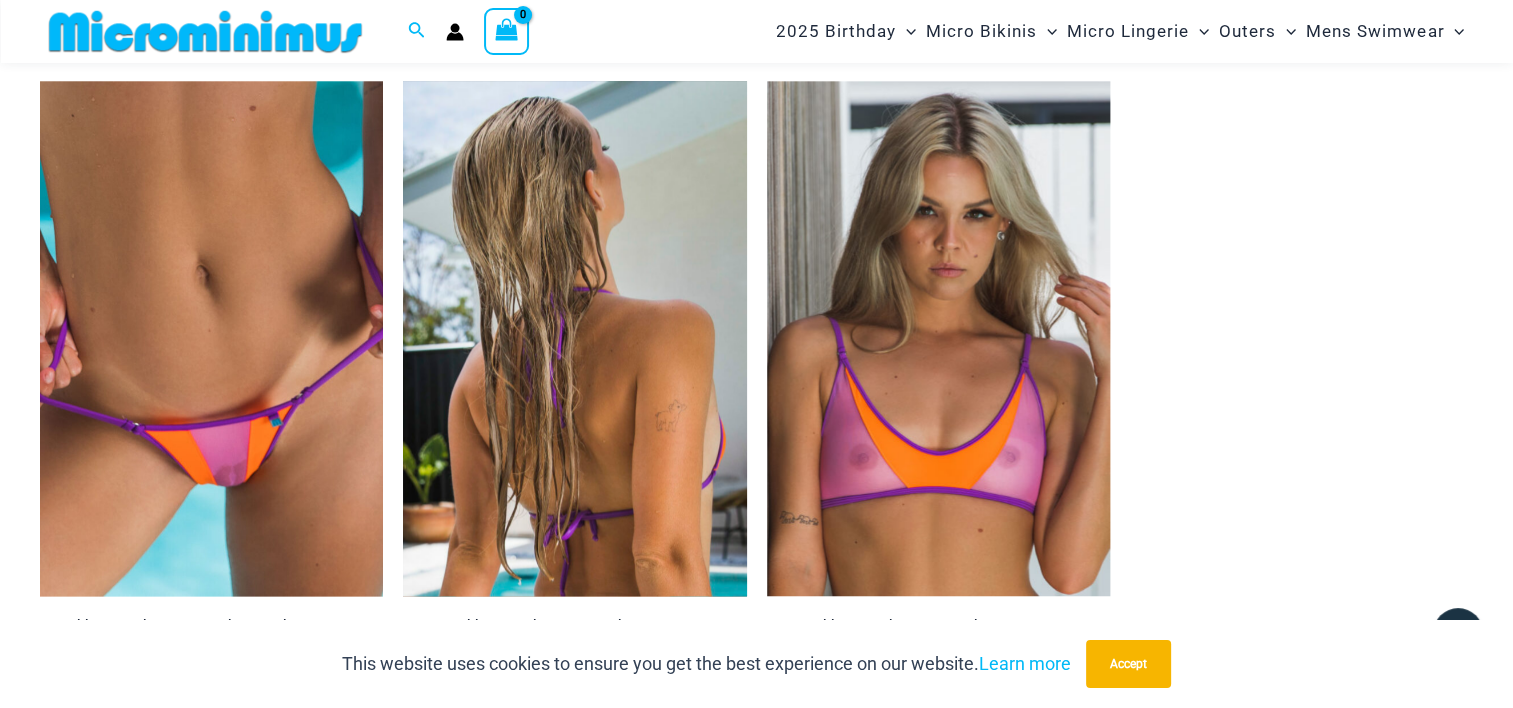scroll, scrollTop: 1982, scrollLeft: 0, axis: vertical 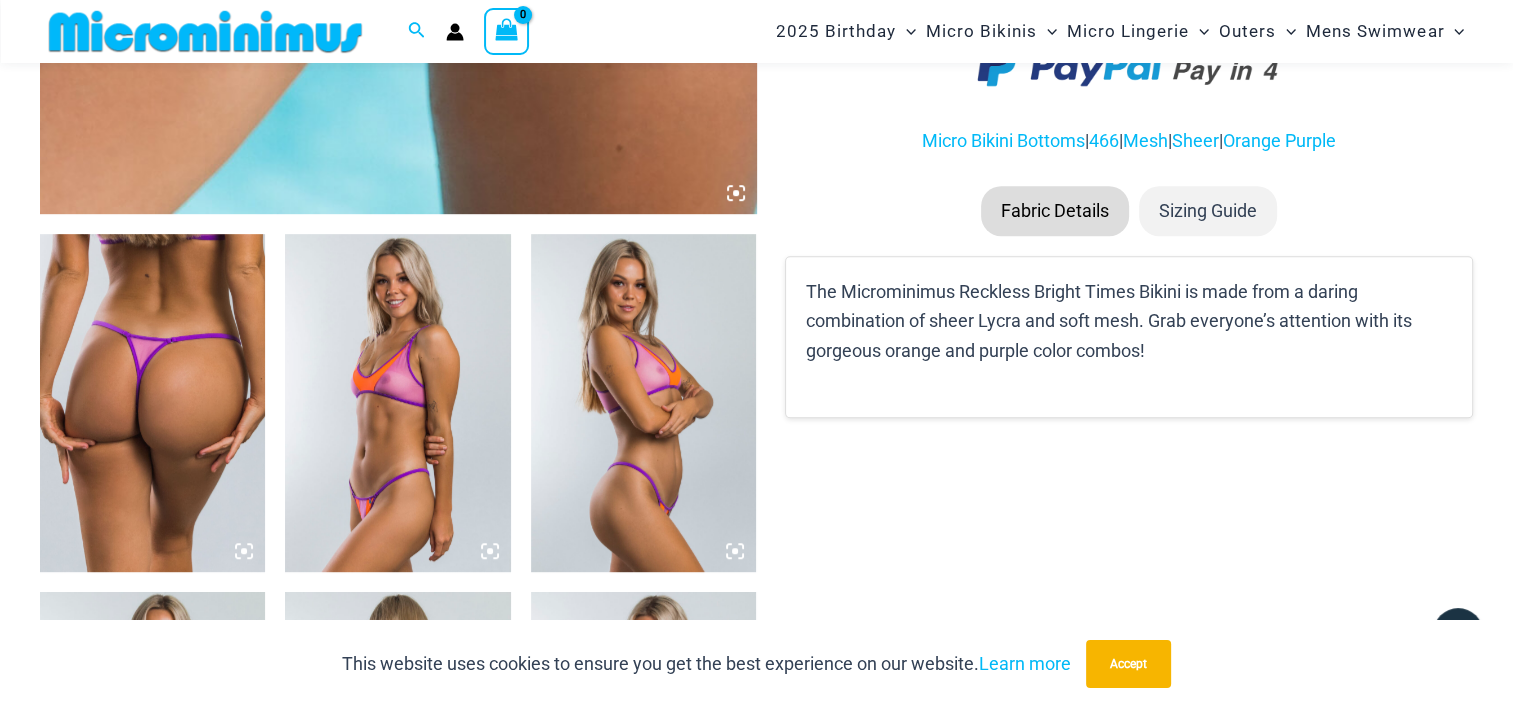 click at bounding box center (397, 403) 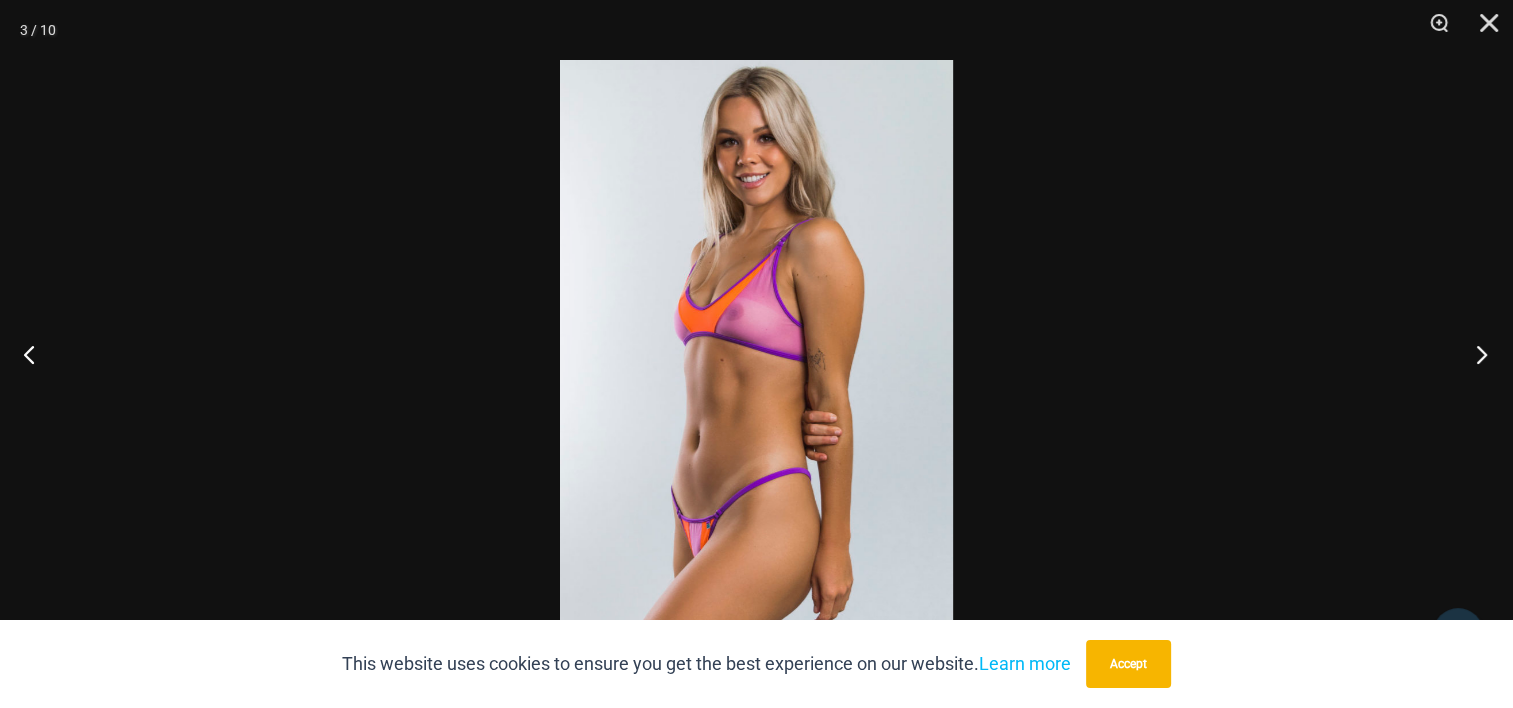 click at bounding box center (1475, 354) 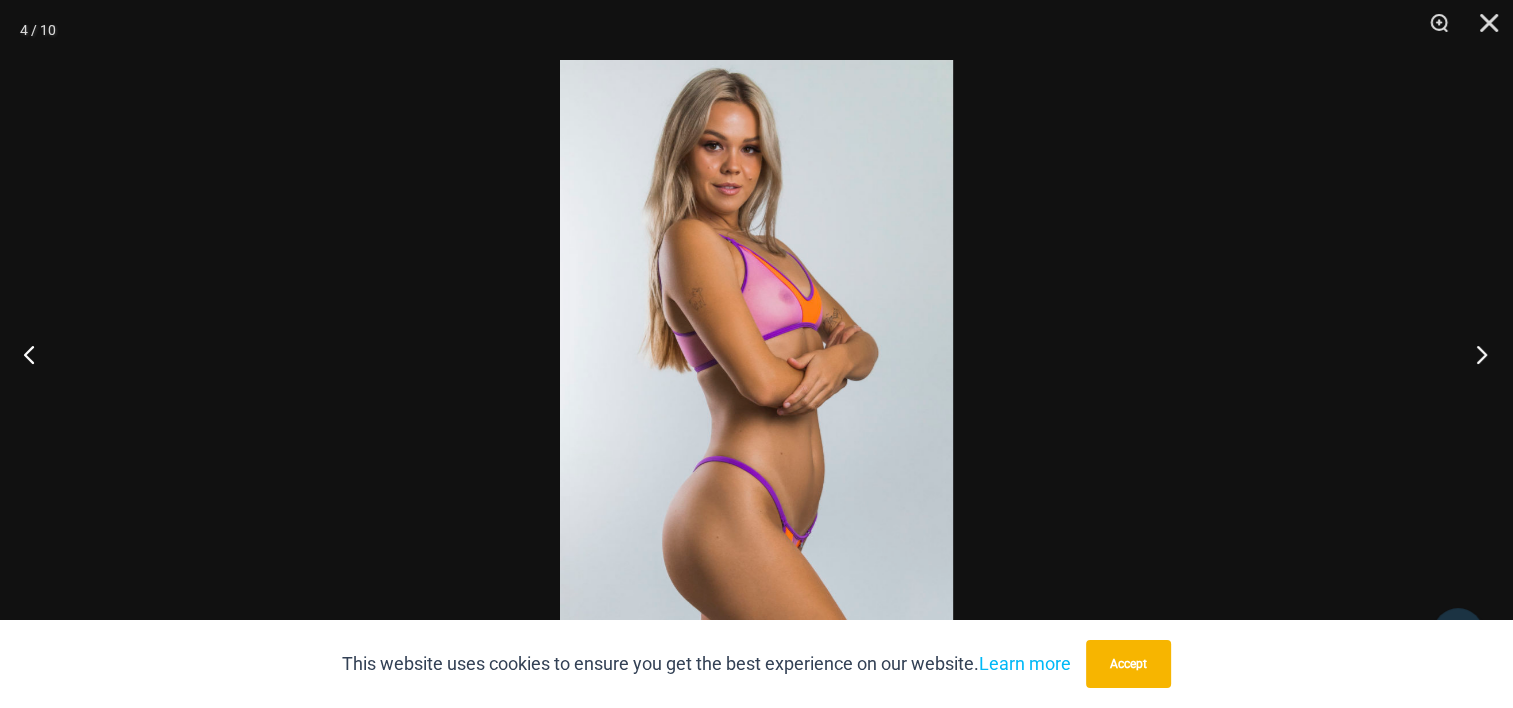 click at bounding box center [1475, 354] 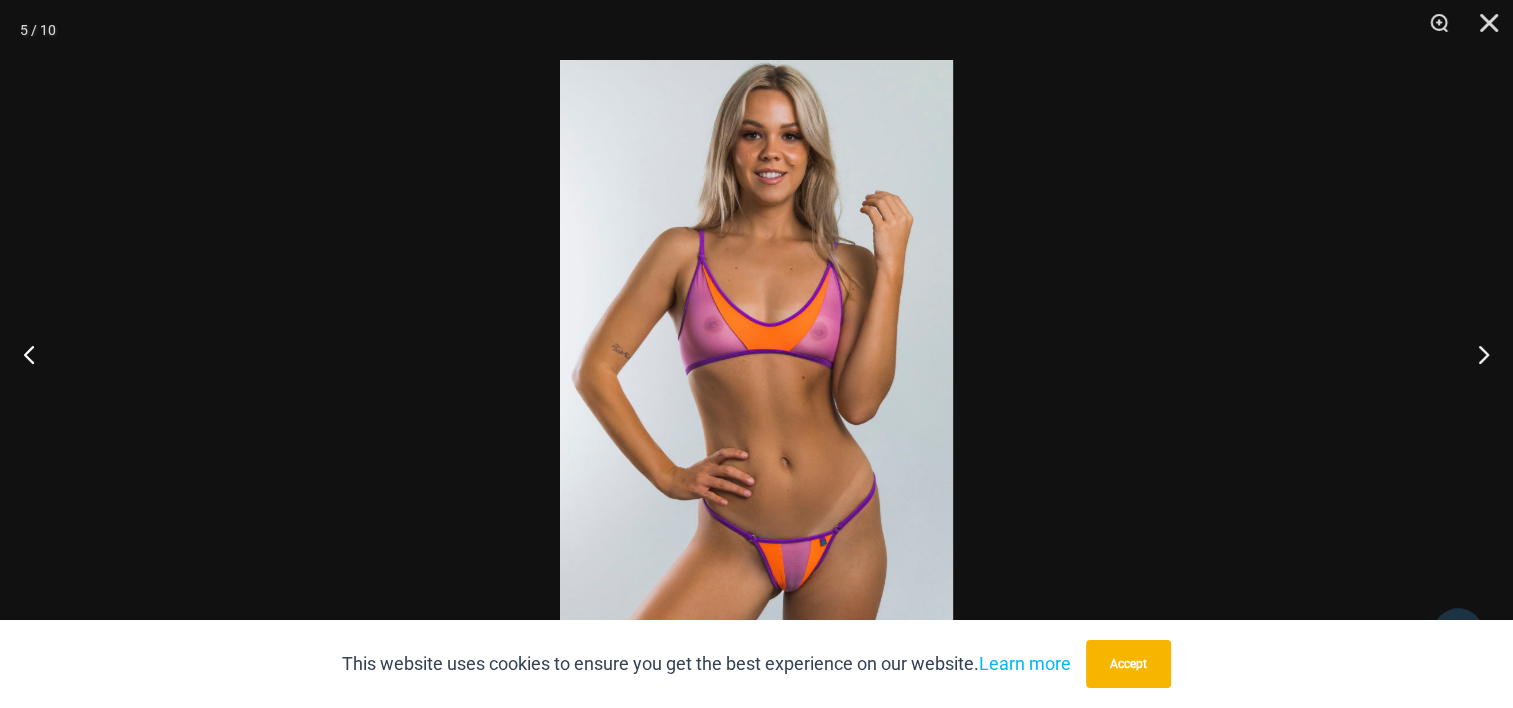 click at bounding box center (756, 354) 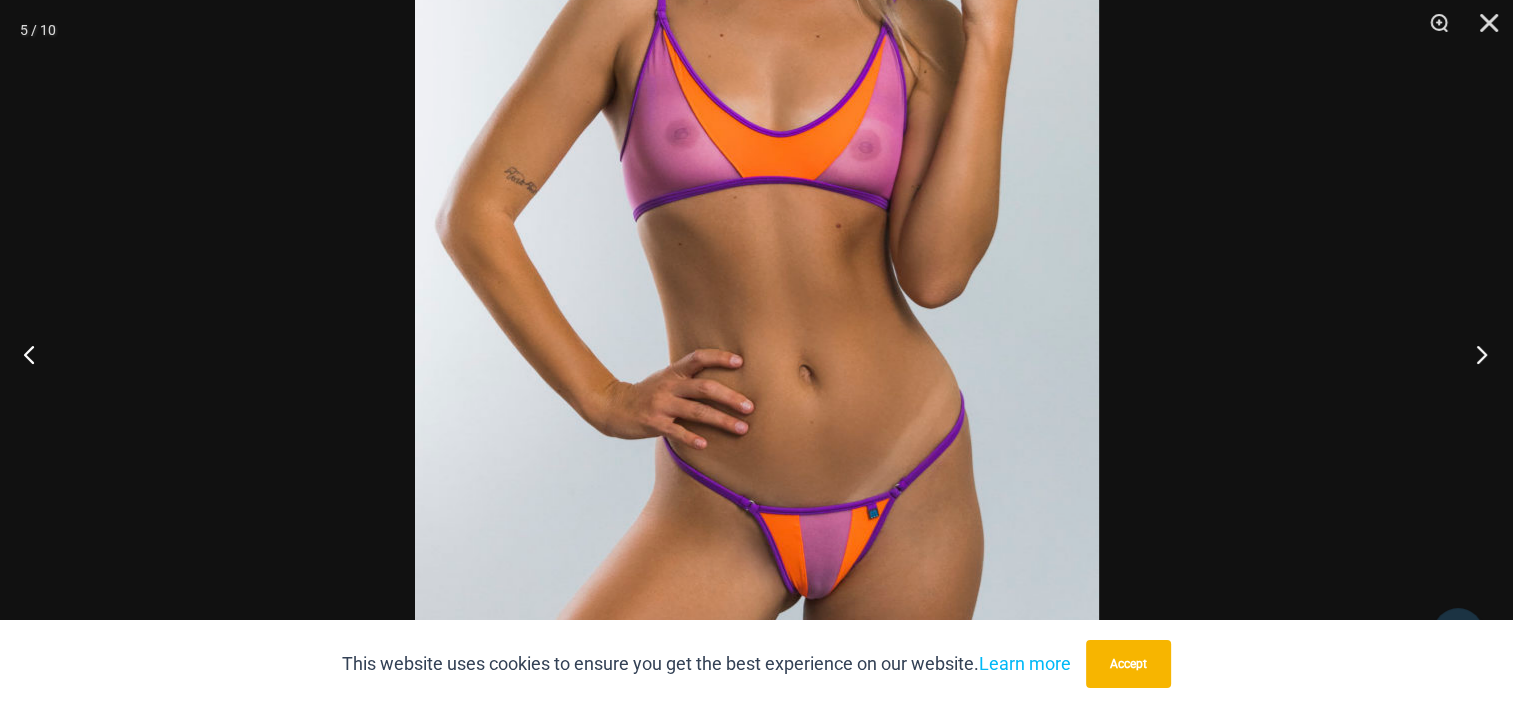 click at bounding box center (1475, 354) 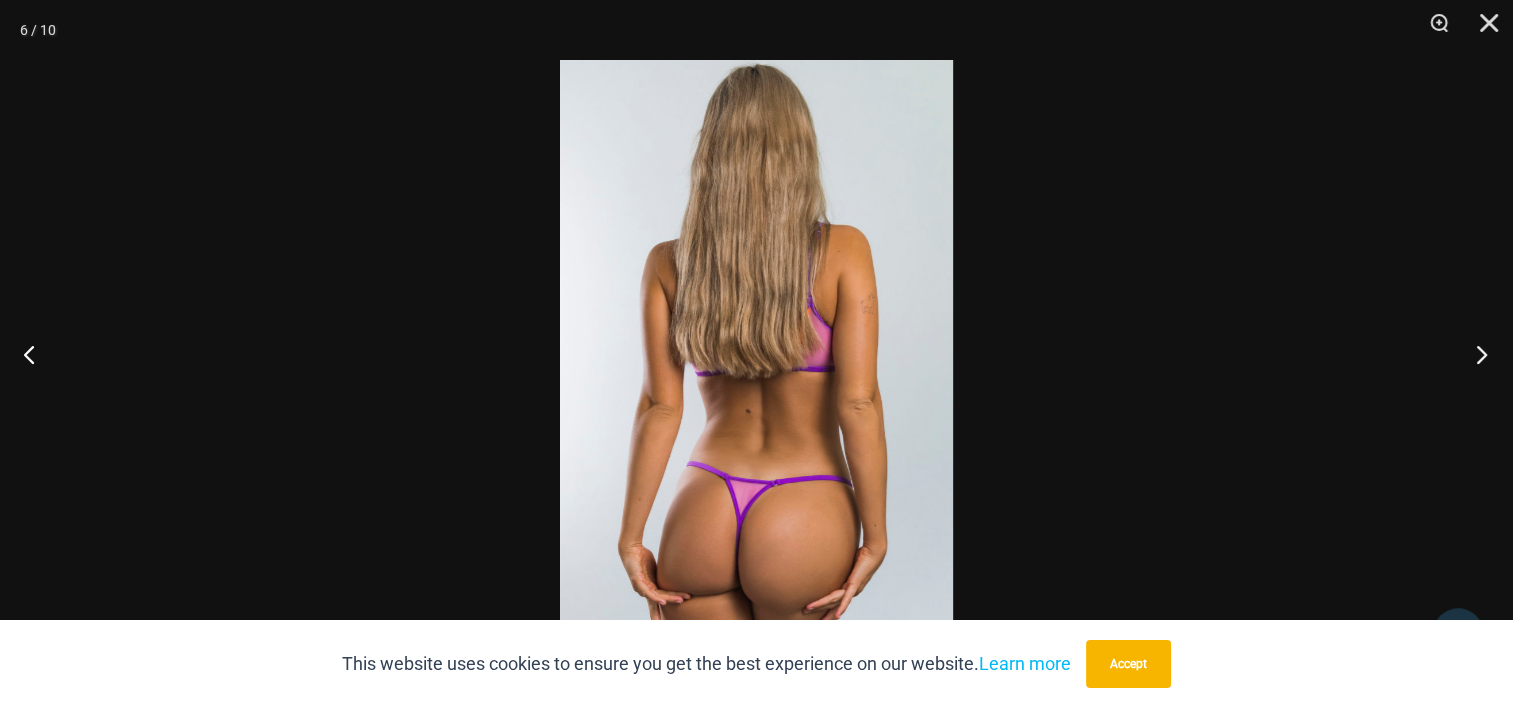 click at bounding box center (1475, 354) 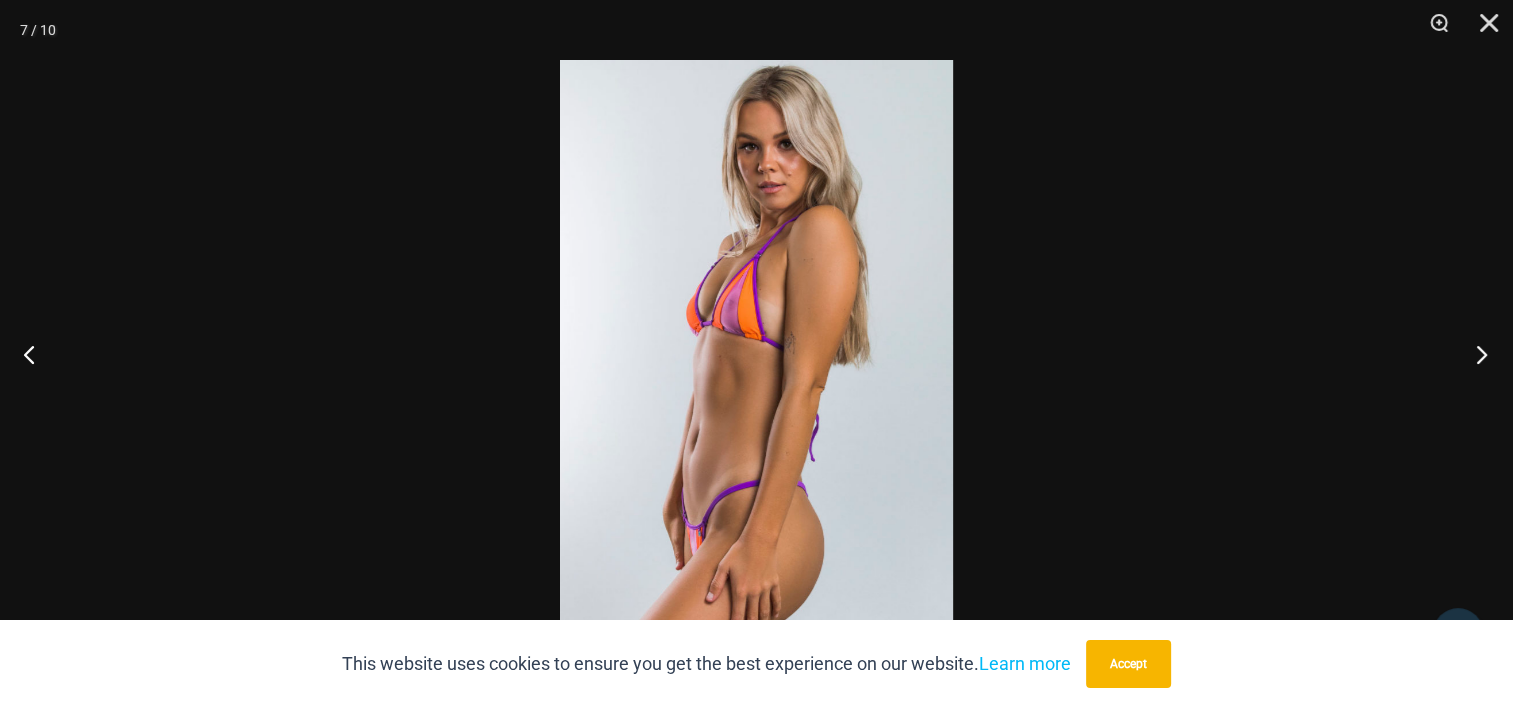 click at bounding box center (1475, 354) 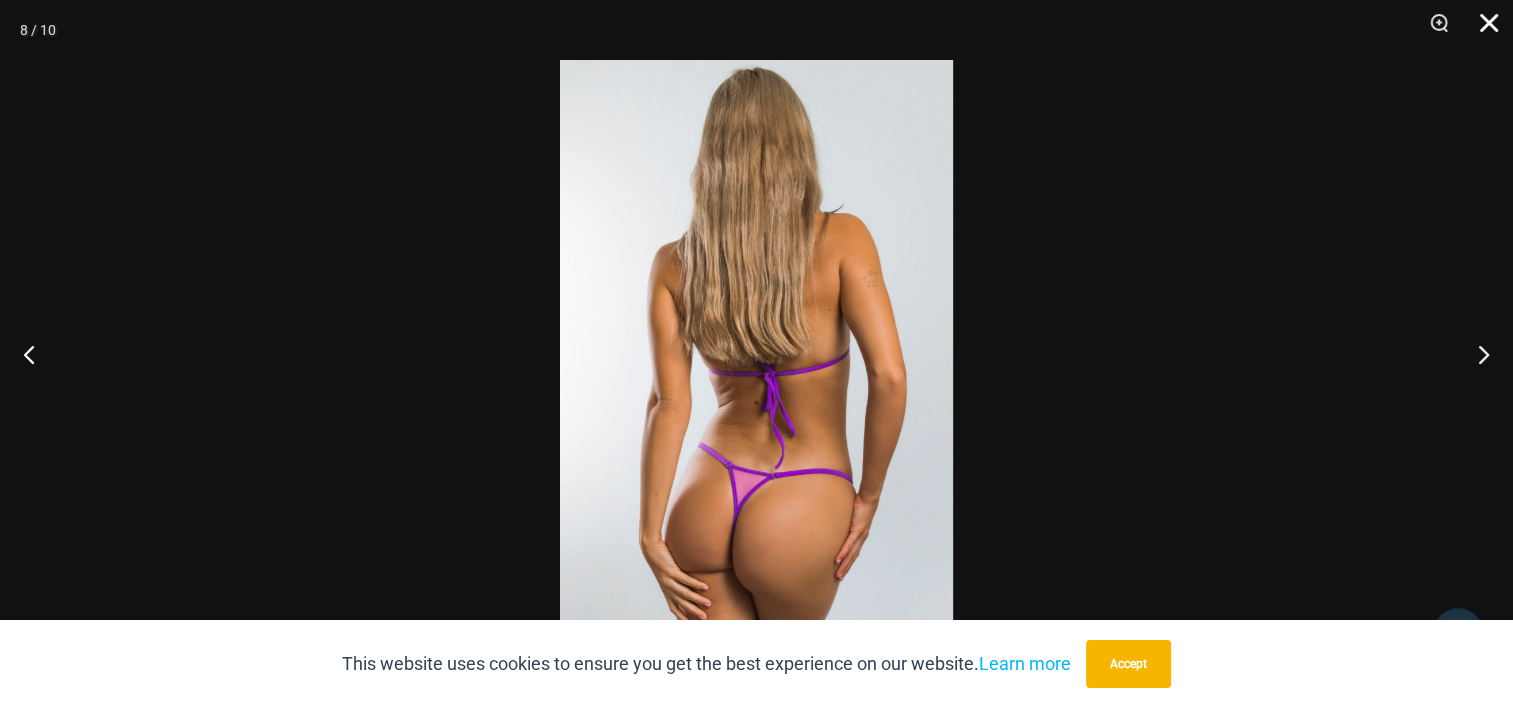 click at bounding box center [1482, 30] 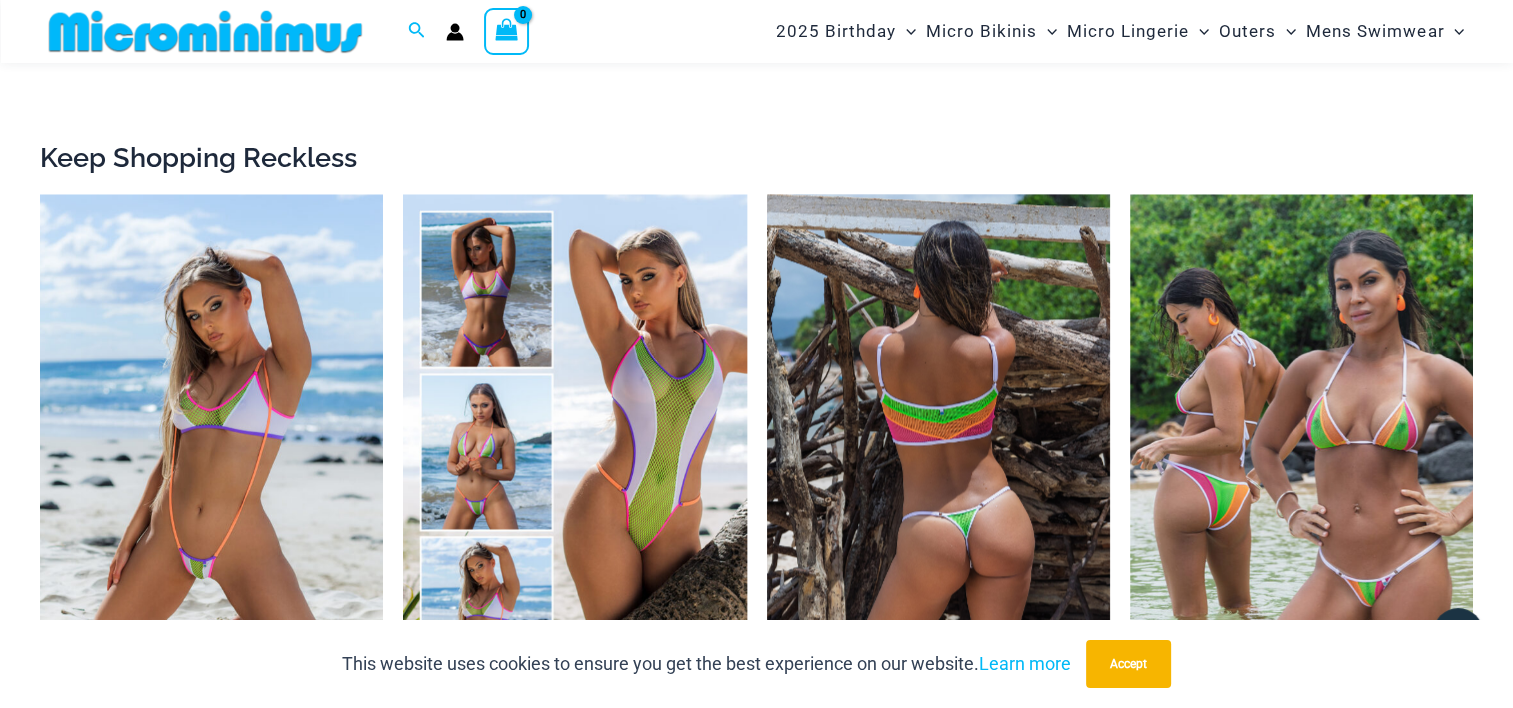 scroll, scrollTop: 3183, scrollLeft: 0, axis: vertical 